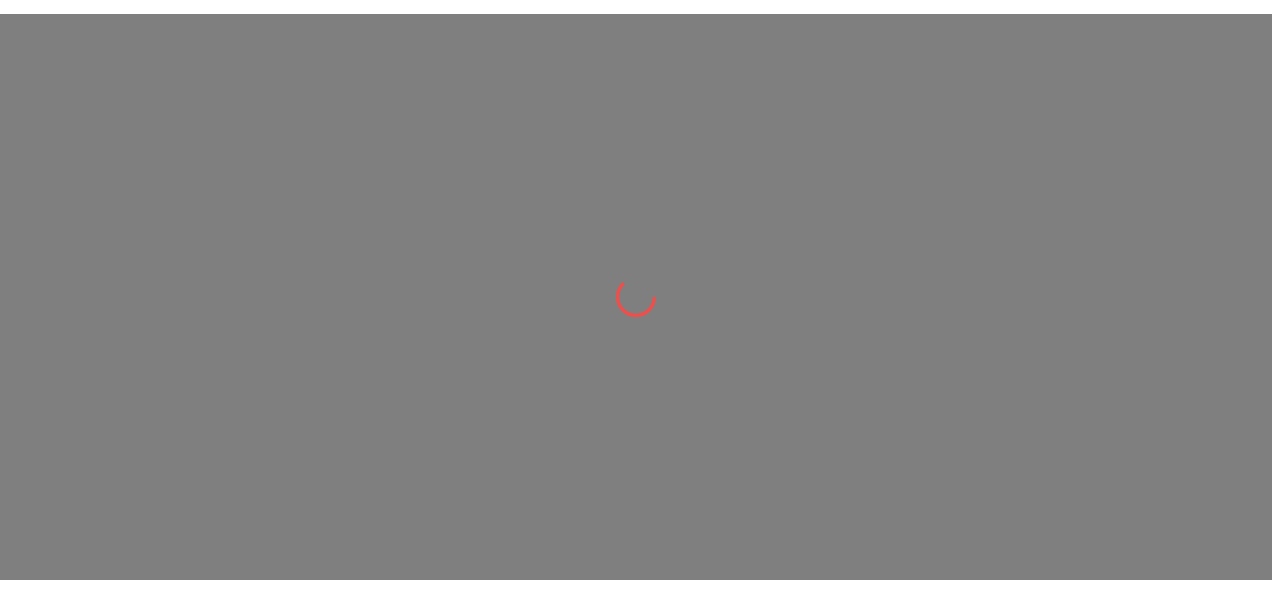 scroll, scrollTop: 0, scrollLeft: 0, axis: both 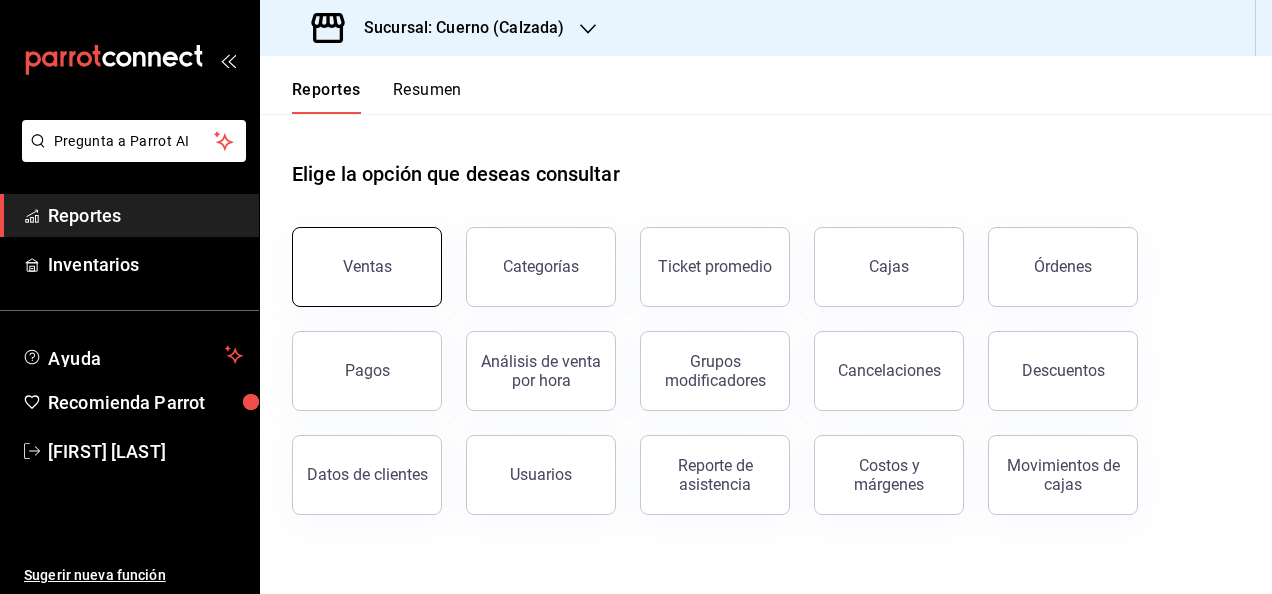 click on "Ventas" at bounding box center (367, 267) 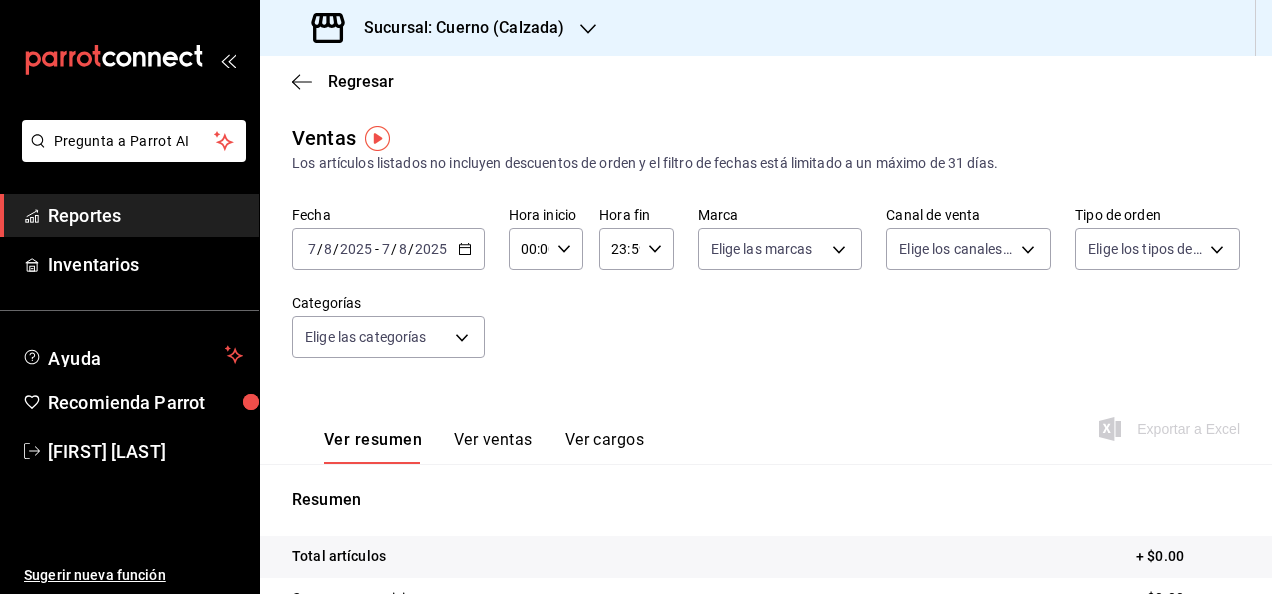 click 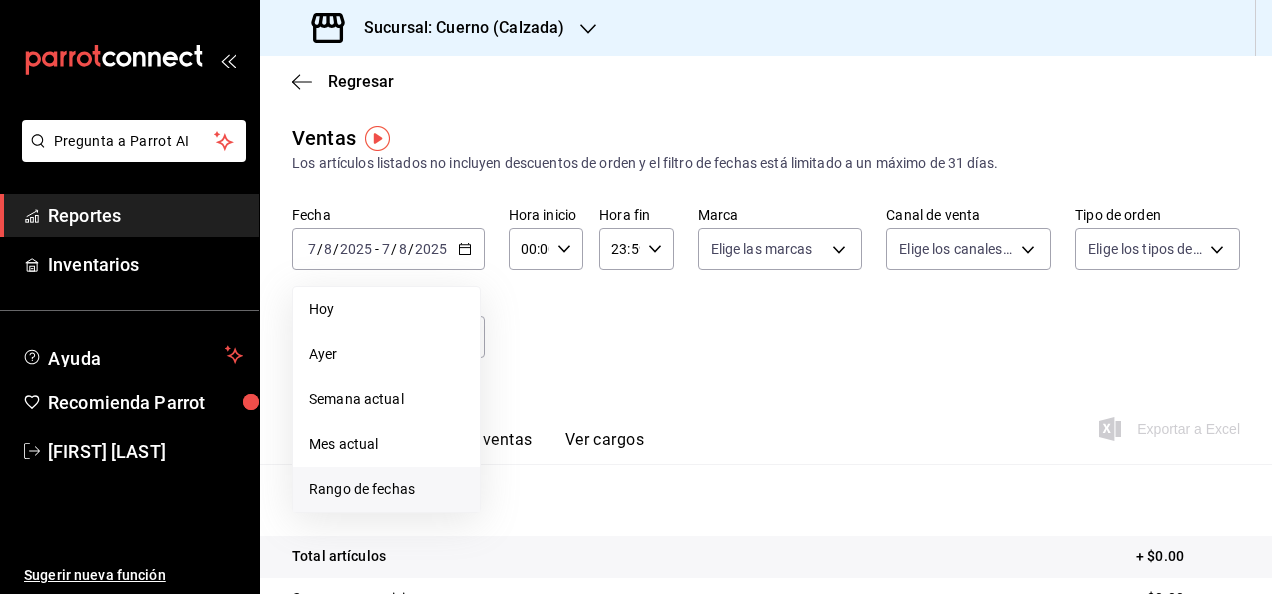 click on "Rango de fechas" at bounding box center [386, 489] 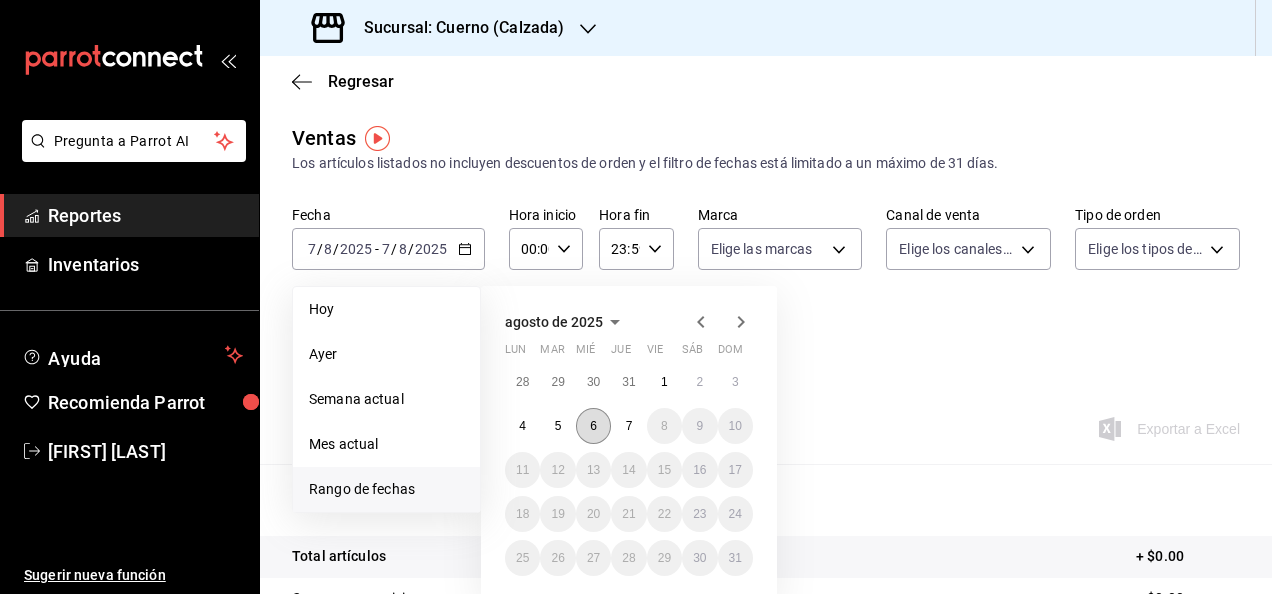 click on "6" at bounding box center (593, 426) 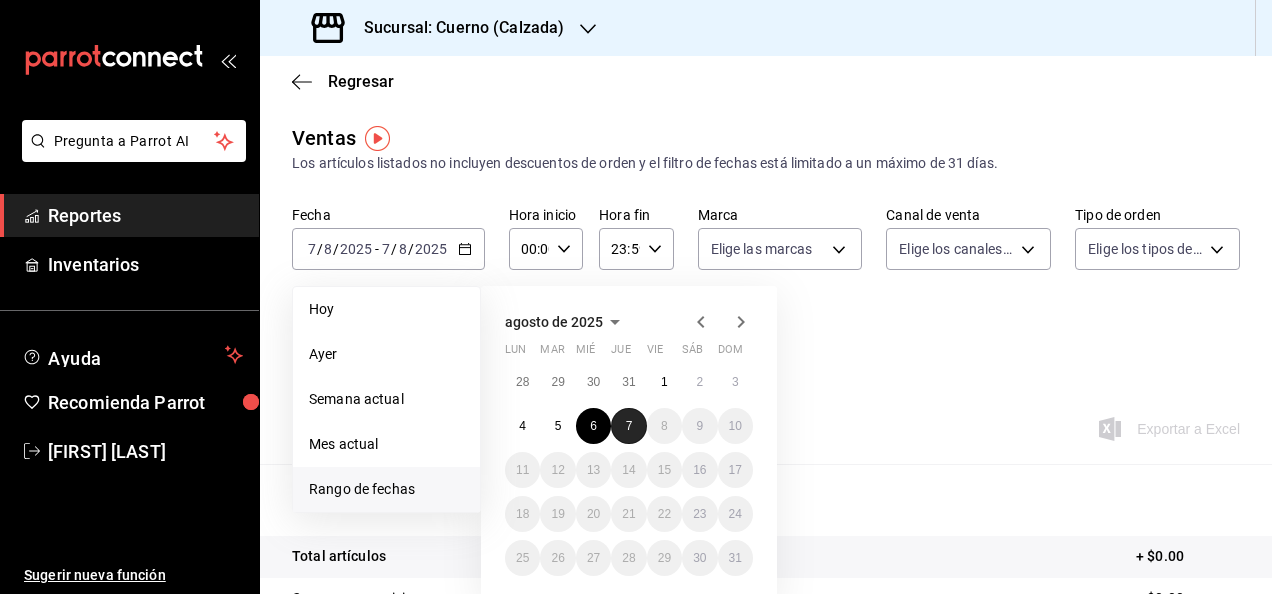 click on "7" at bounding box center [628, 426] 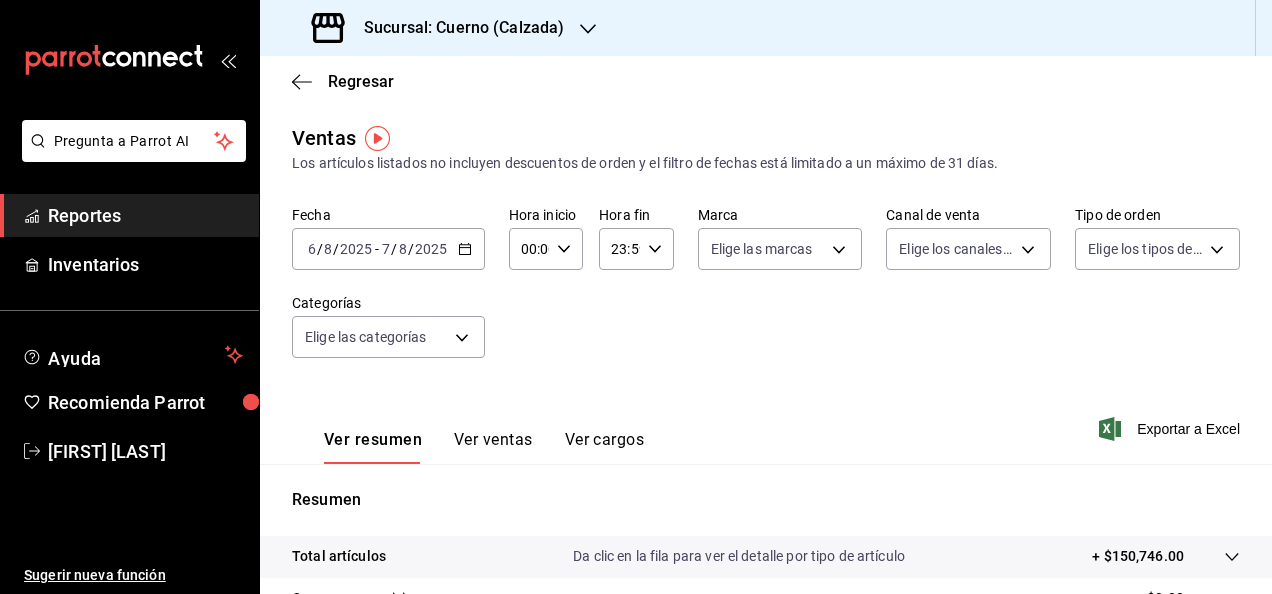click 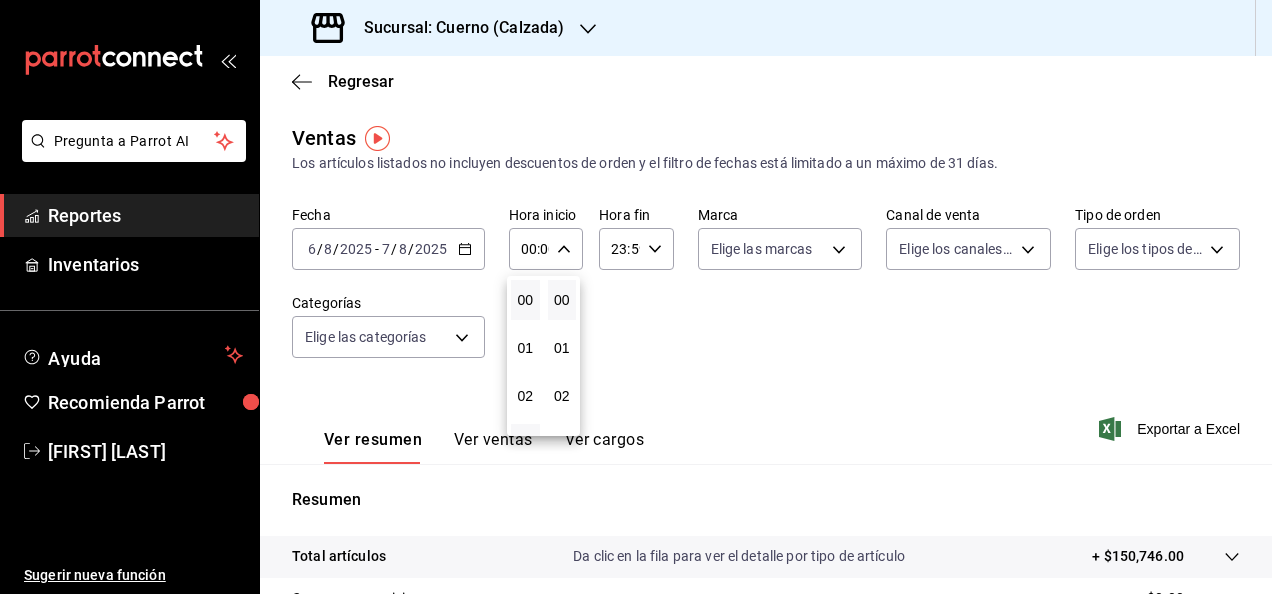 click on "03" at bounding box center [525, 444] 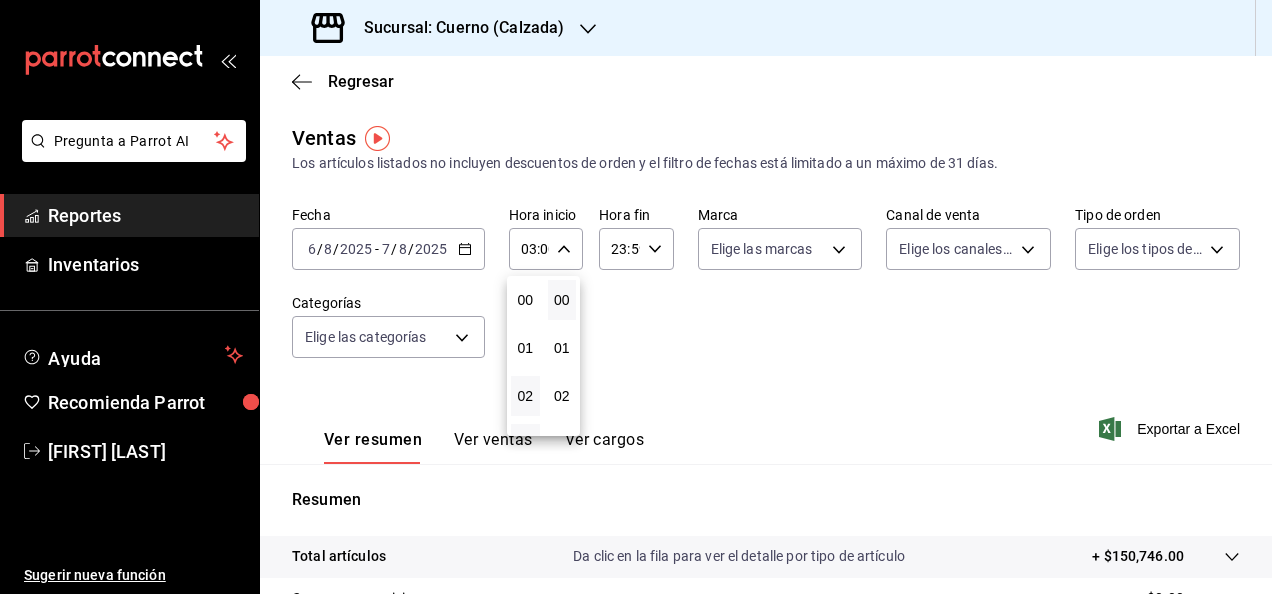 click on "02" at bounding box center [525, 396] 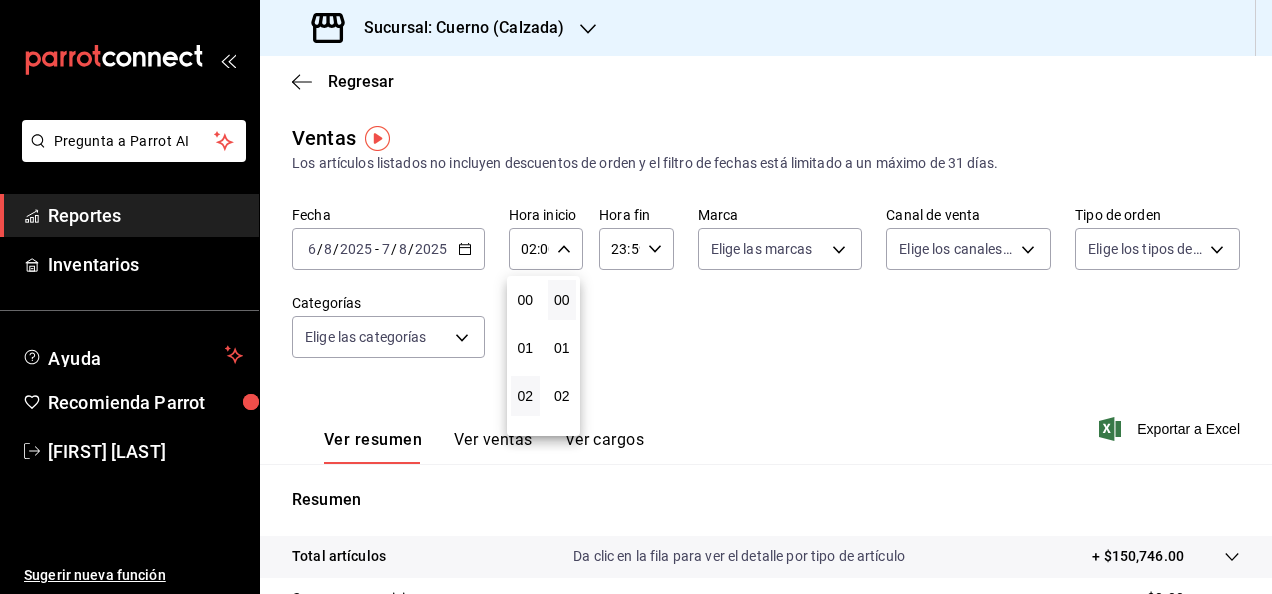 click at bounding box center (636, 297) 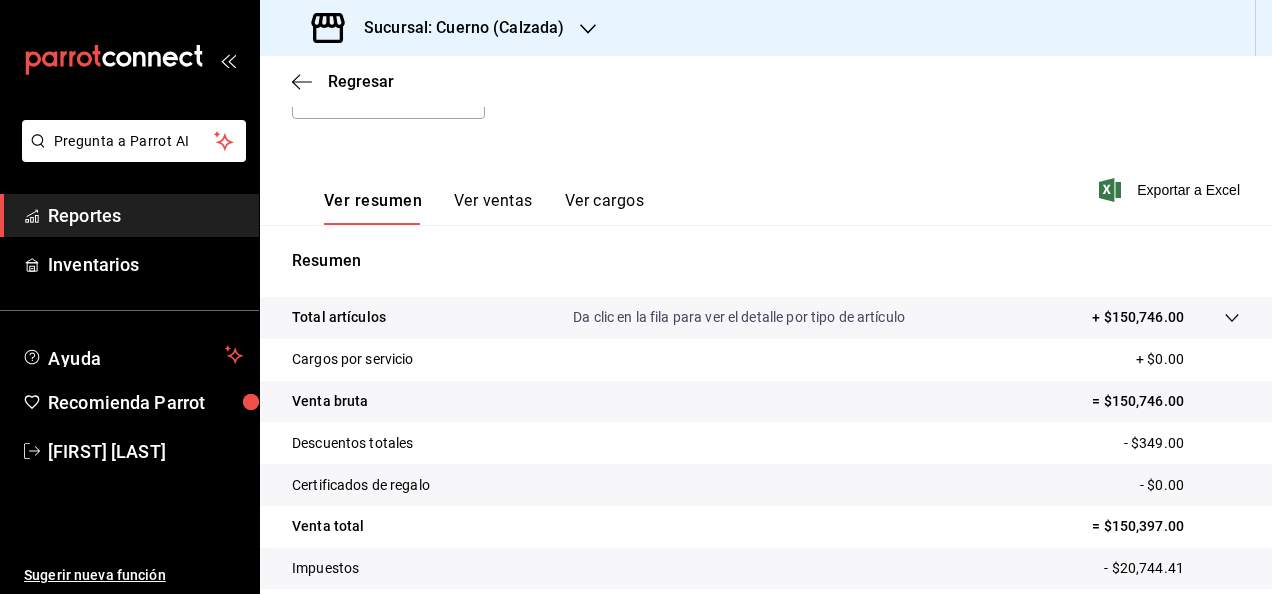 scroll, scrollTop: 240, scrollLeft: 0, axis: vertical 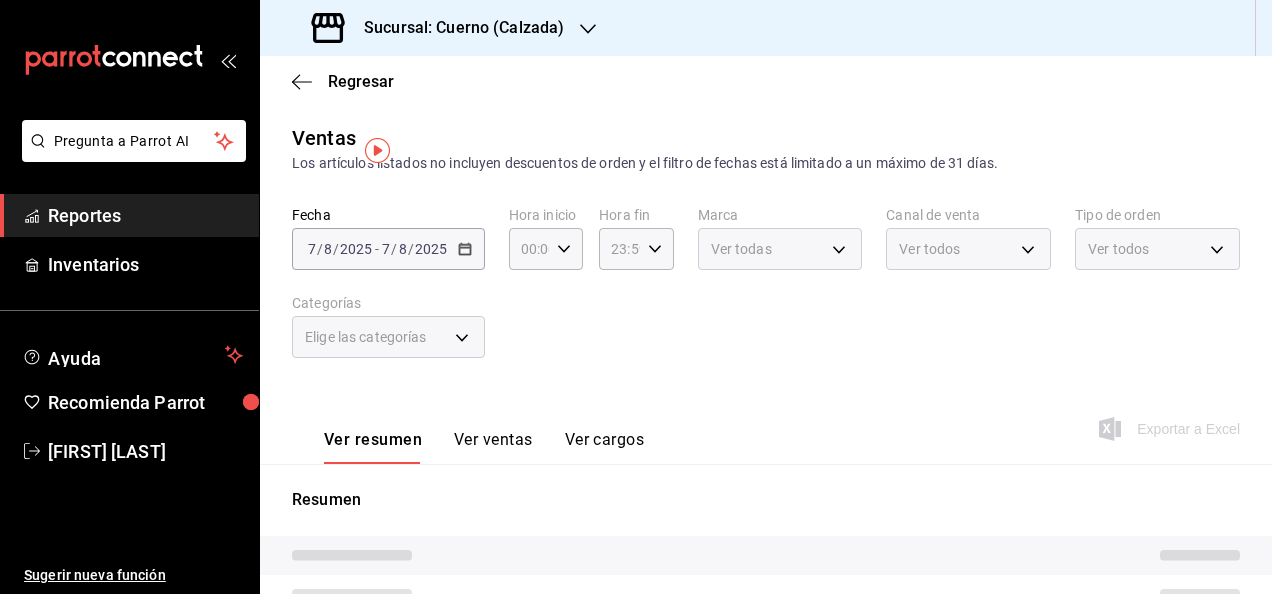 type on "02:00" 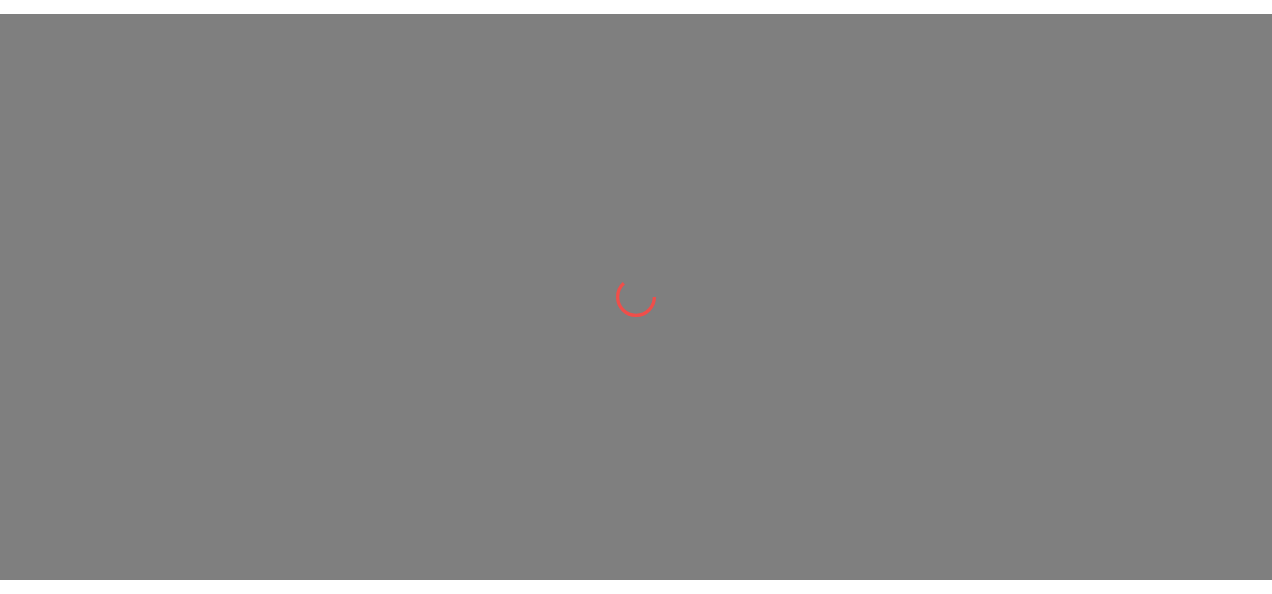 scroll, scrollTop: 0, scrollLeft: 0, axis: both 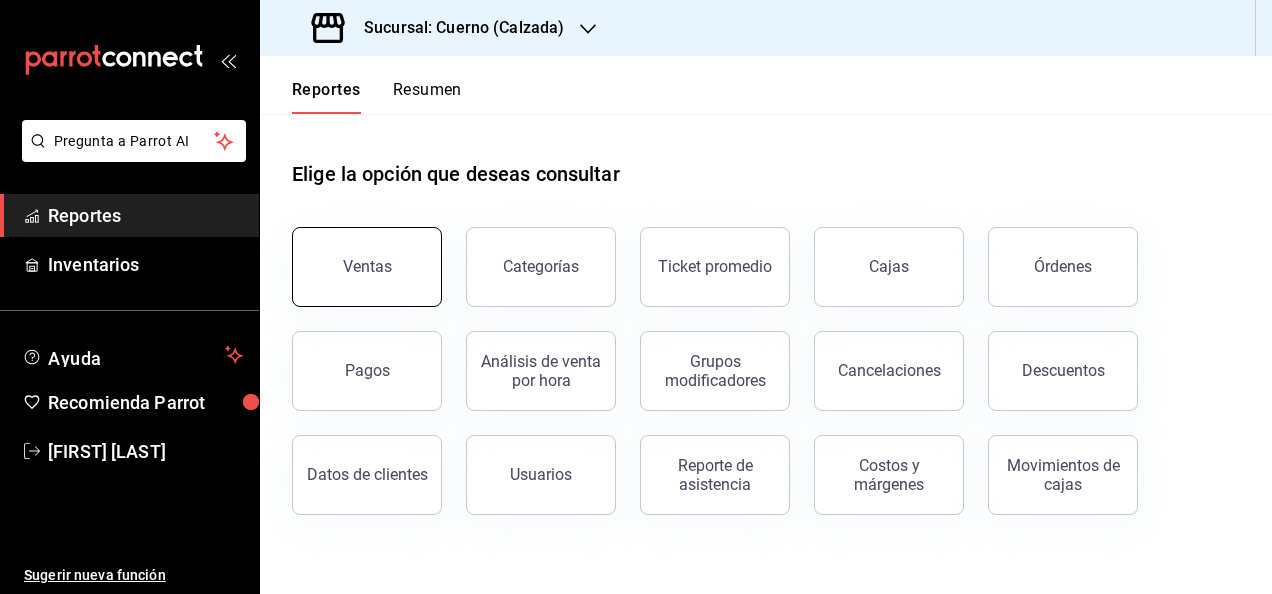 click on "Ventas" at bounding box center (367, 267) 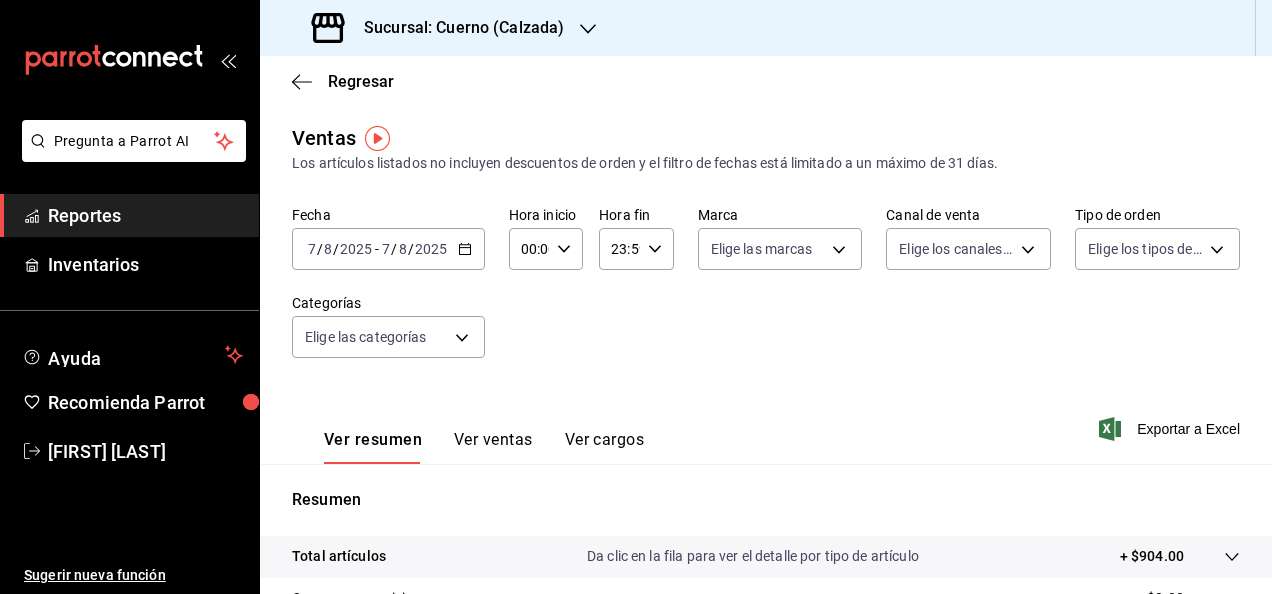 click on "2025-08-07 7 / 8 / 2025 - 2025-08-07 7 / 8 / 2025" at bounding box center (388, 249) 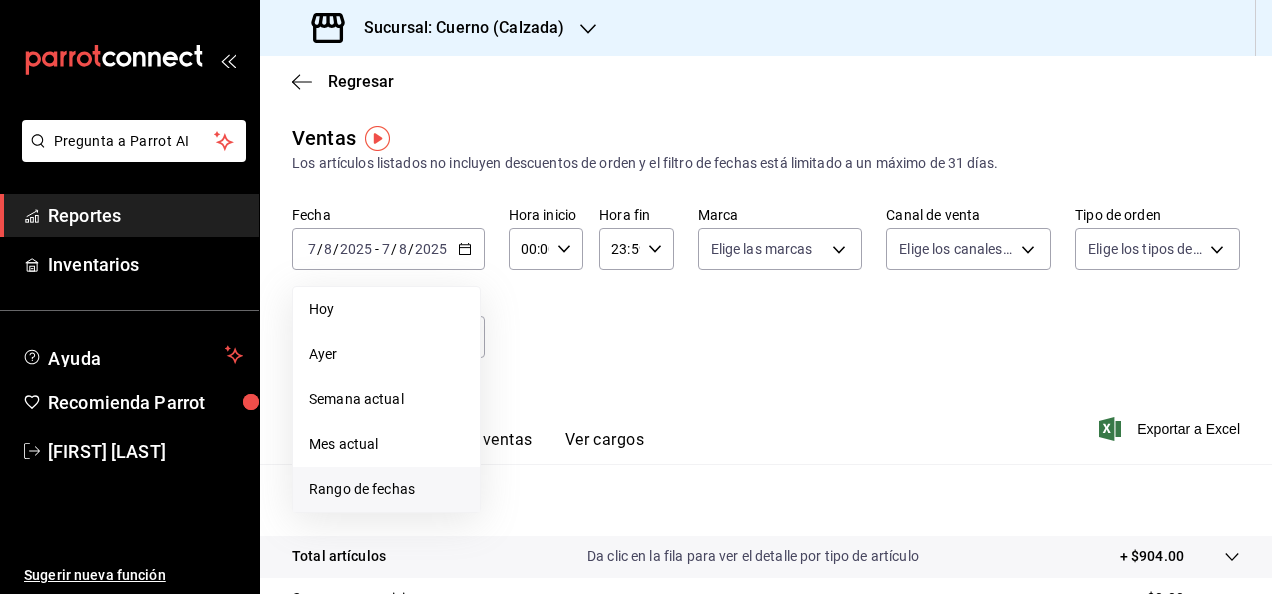 click on "Rango de fechas" at bounding box center (386, 489) 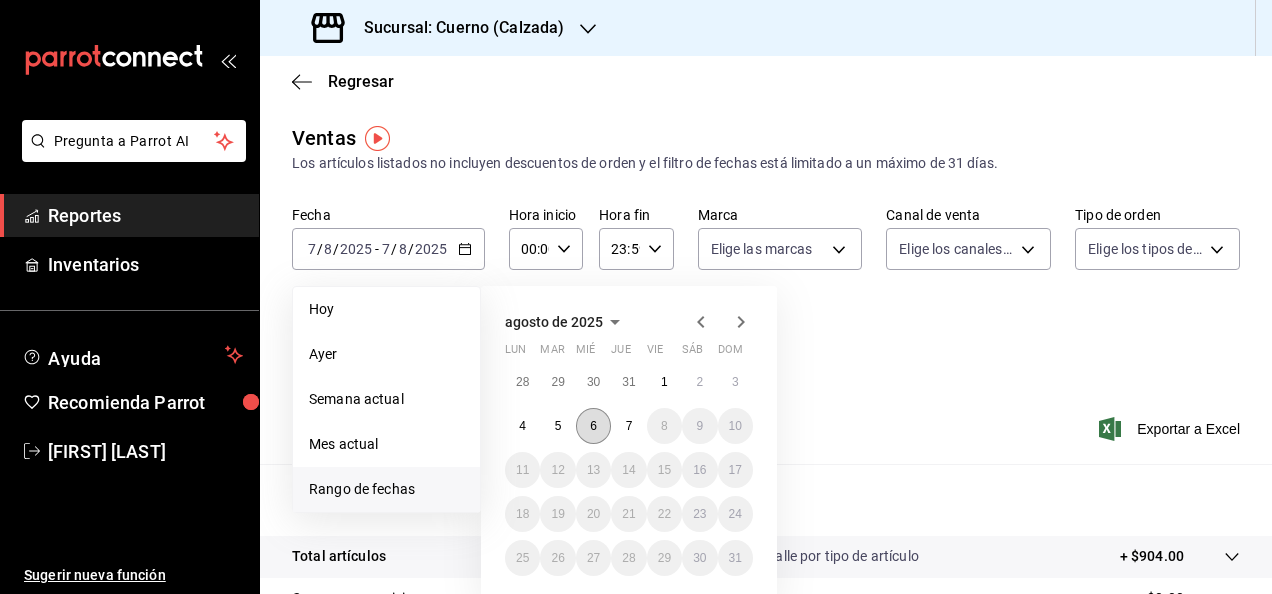 click on "6" at bounding box center [593, 426] 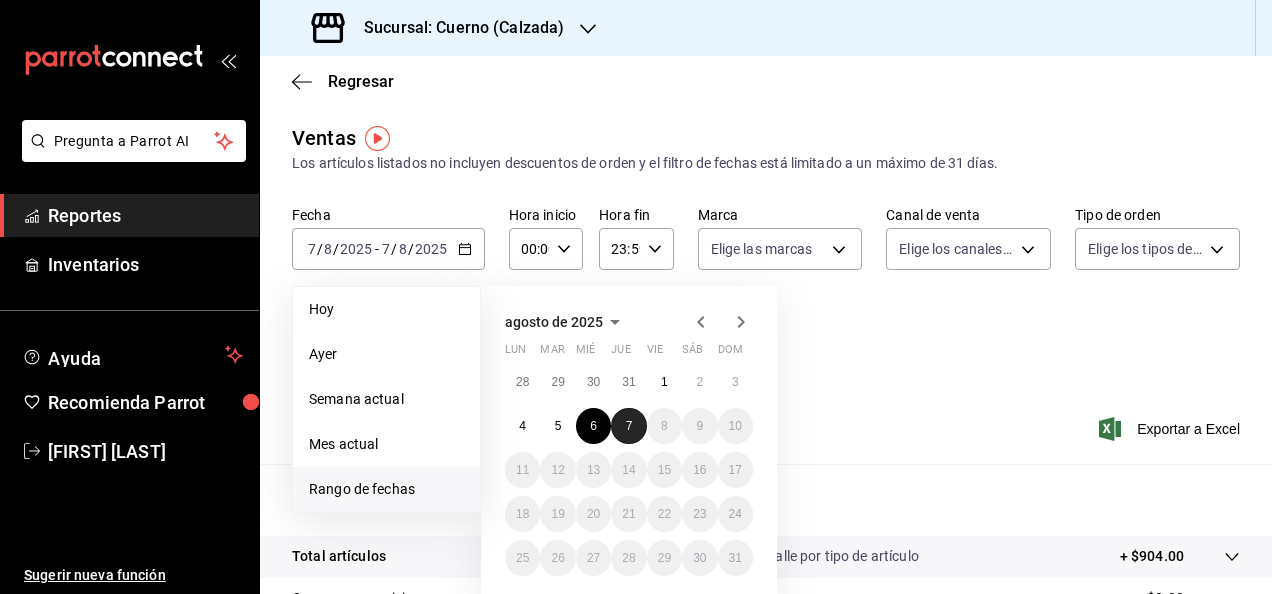 click on "7" at bounding box center (629, 426) 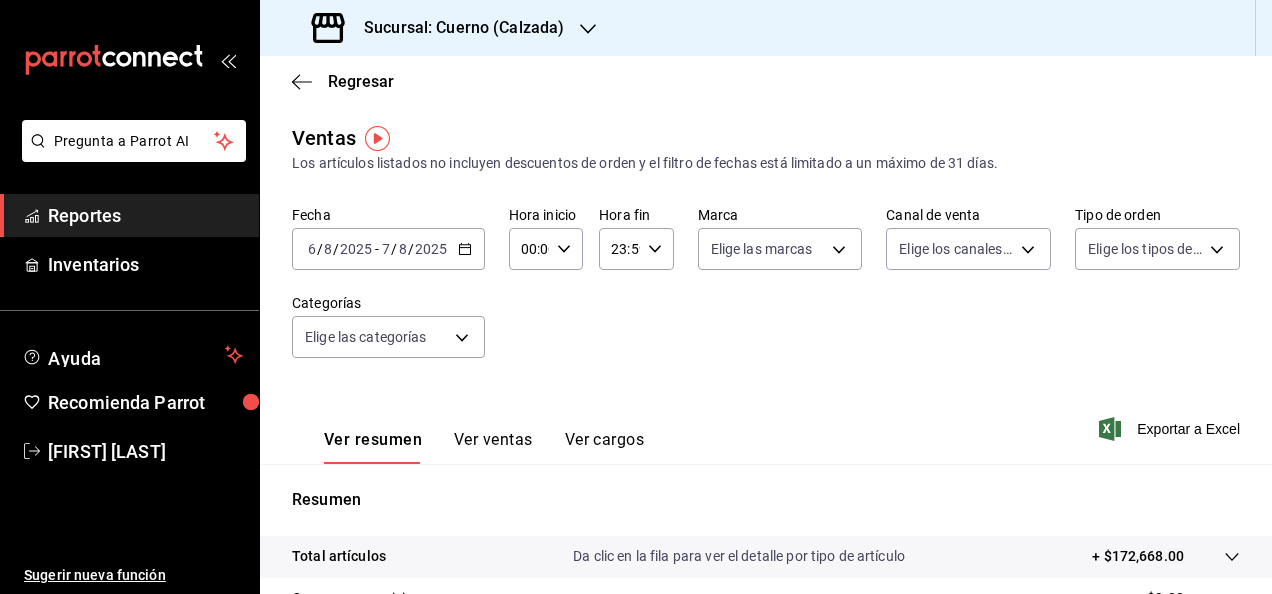click 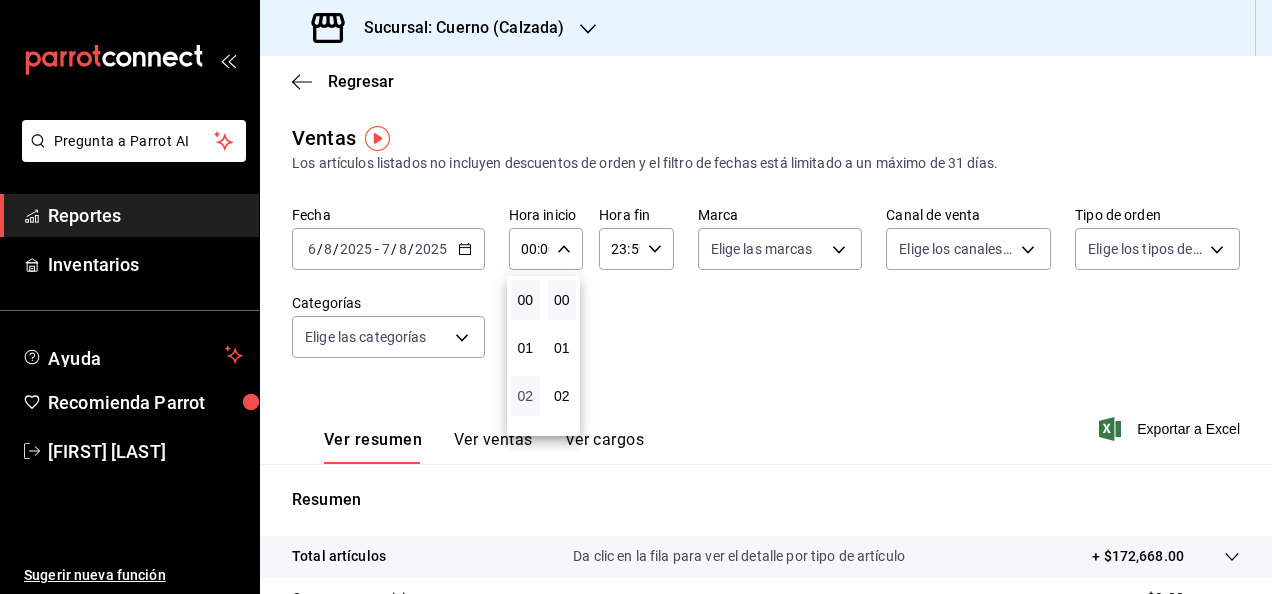 click on "02" at bounding box center [525, 396] 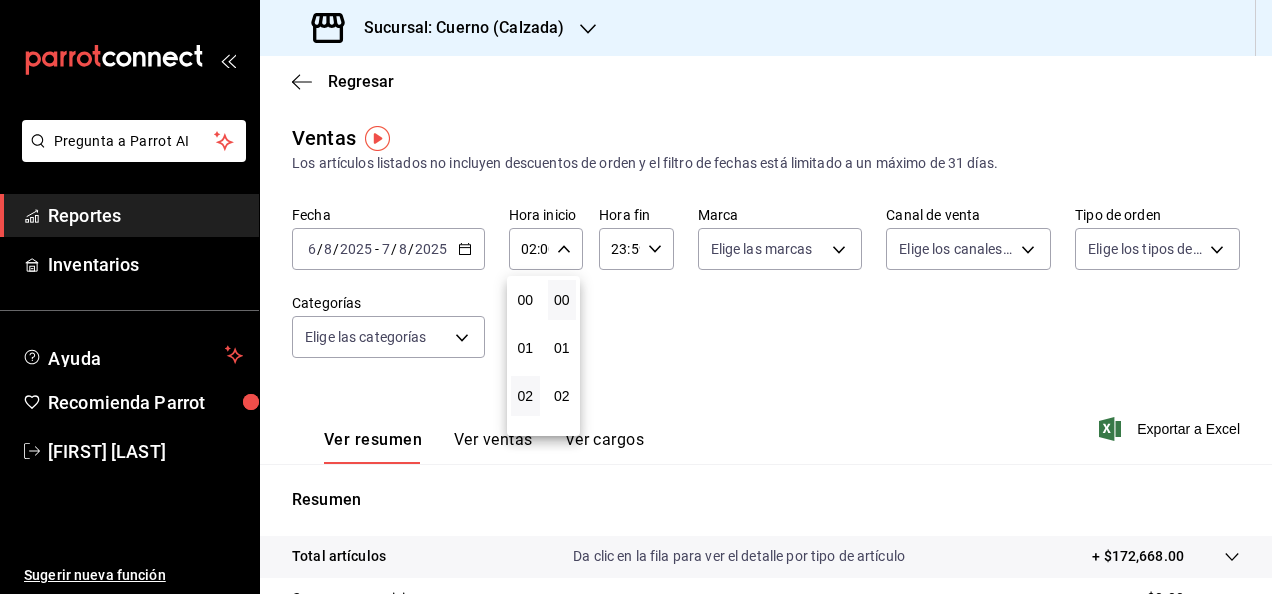click at bounding box center (636, 297) 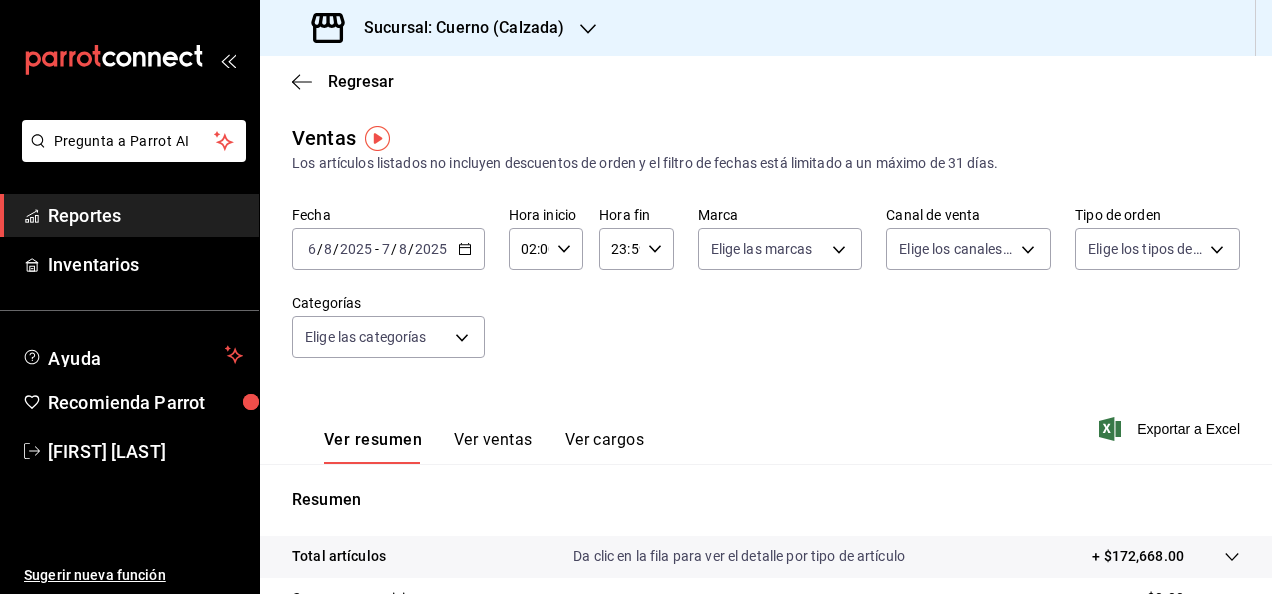 click 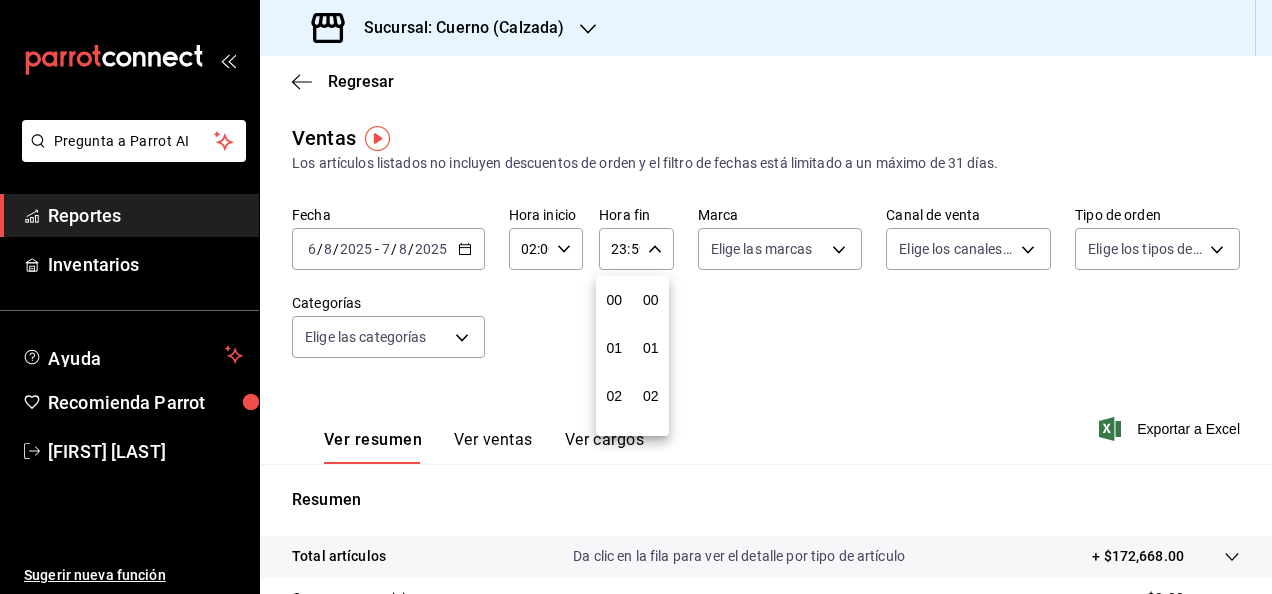 scroll, scrollTop: 992, scrollLeft: 0, axis: vertical 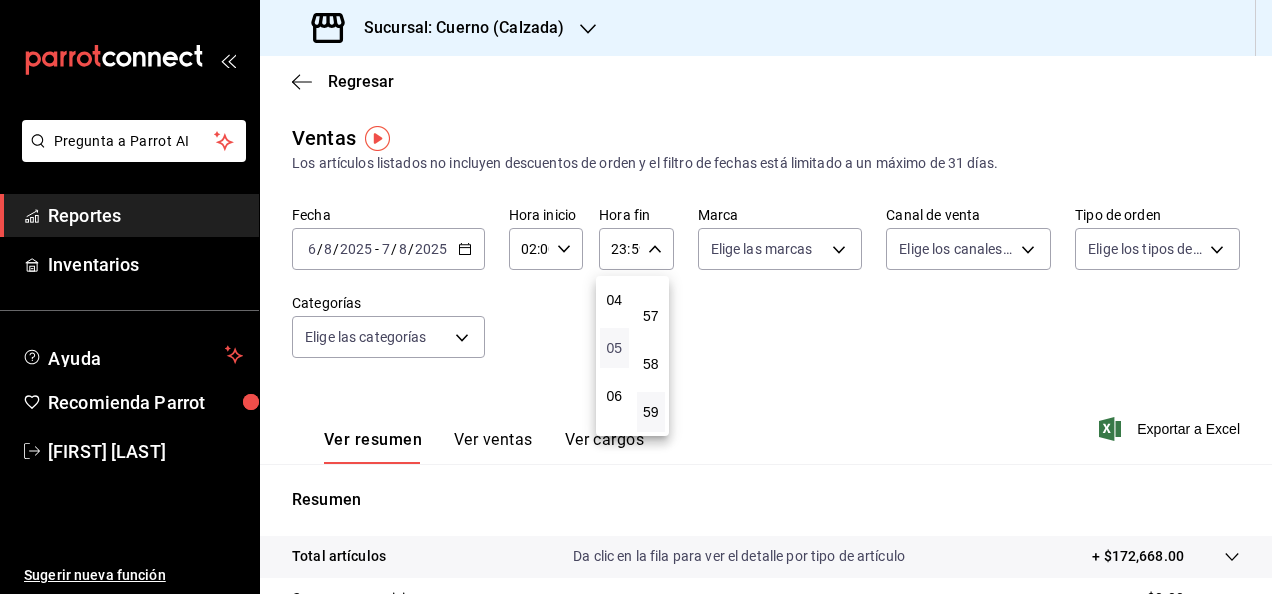 click on "05" at bounding box center [614, 348] 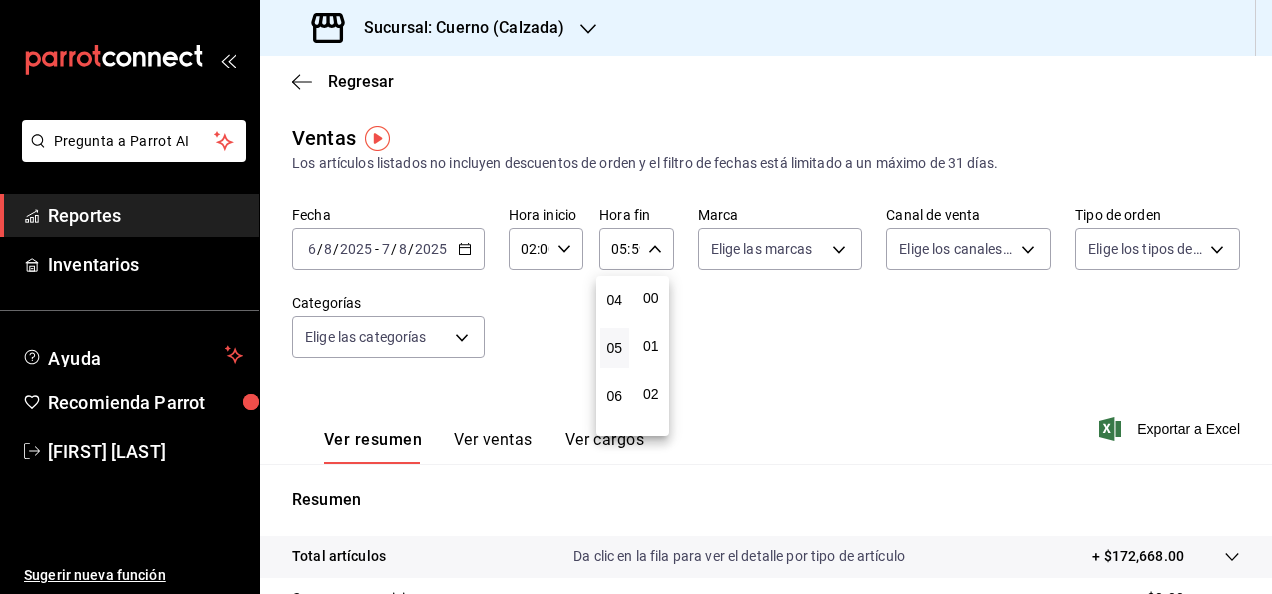 scroll, scrollTop: 0, scrollLeft: 0, axis: both 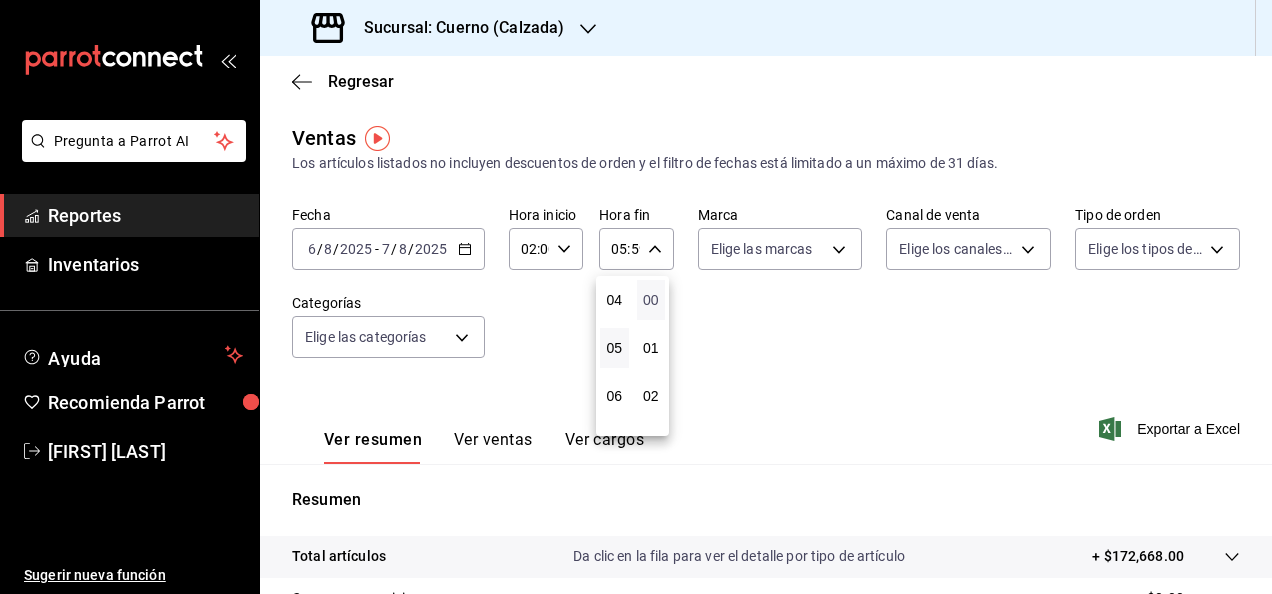 click on "00" at bounding box center [651, 300] 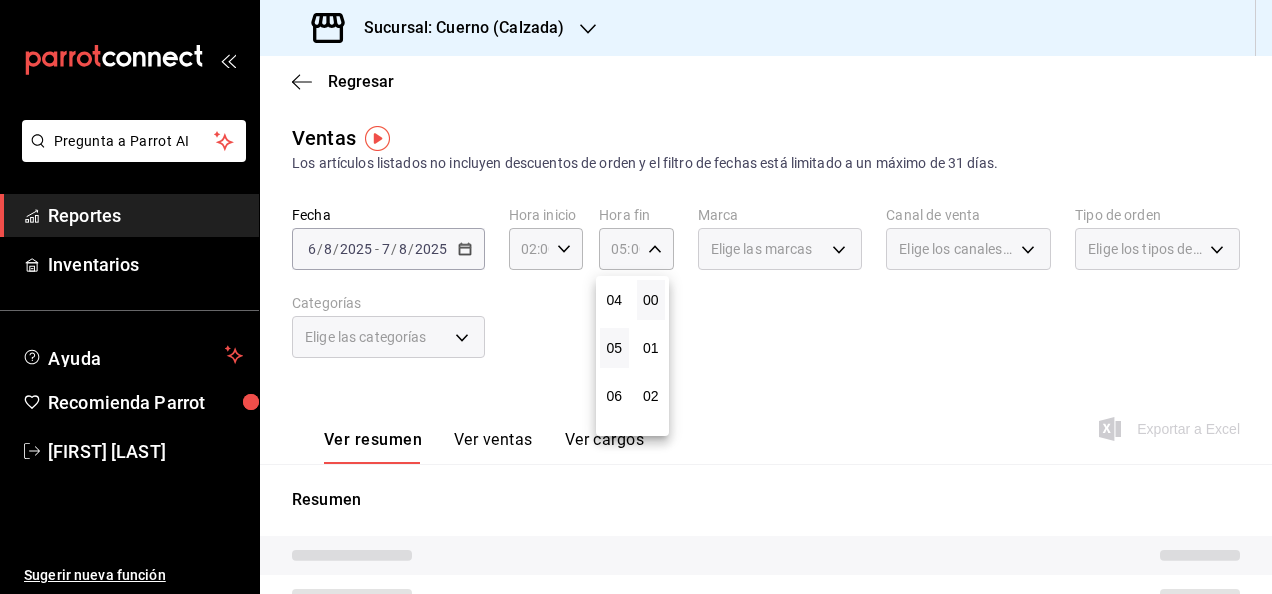 click at bounding box center (636, 297) 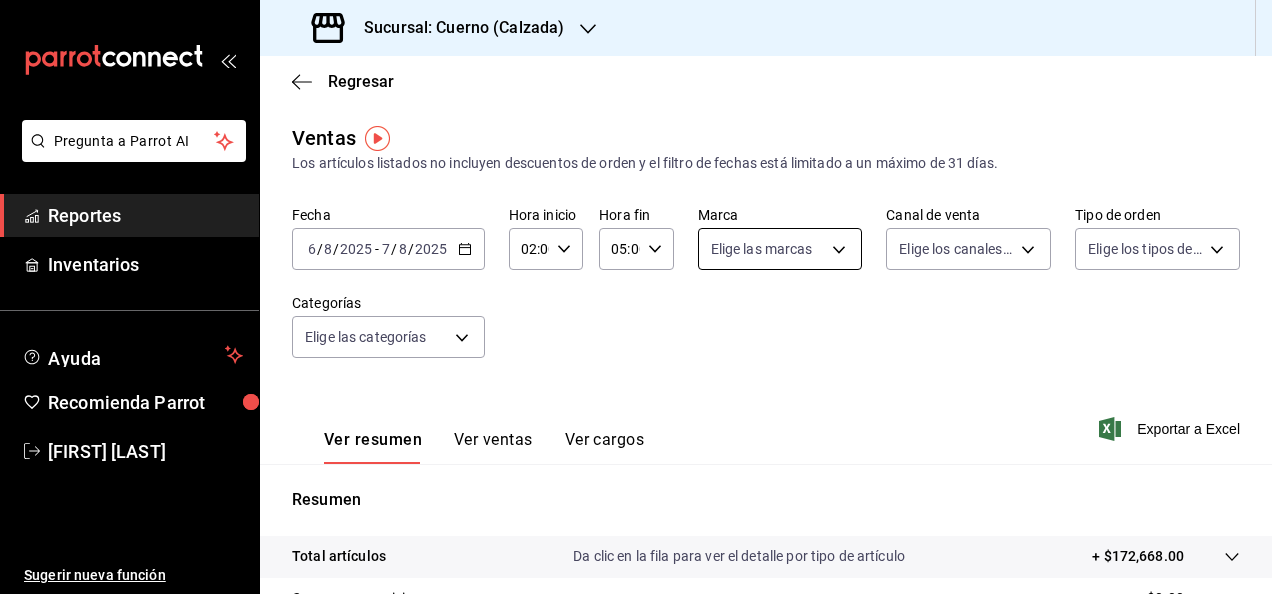 click on "Pregunta a Parrot AI Reportes   Inventarios   Ayuda Recomienda Parrot   [FIRST] [LAST]   Sugerir nueva función   Sucursal: Cuerno (Calzada) Regresar Ventas Los artículos listados no incluyen descuentos de orden y el filtro de fechas está limitado a un máximo de 31 días. Fecha 2025-08-06 6 / 8 / 2025 - 2025-08-07 7 / 8 / 2025 Hora inicio 02:00 Hora inicio Hora fin 05:00 Hora fin Marca Elige las marcas Canal de venta Elige los canales de venta Tipo de orden Elige los tipos de orden Categorías Elige las categorías Ver resumen Ver ventas Ver cargos Exportar a Excel Resumen Total artículos Da clic en la fila para ver el detalle por tipo de artículo + $172,668.00 Cargos por servicio + $0.00 Venta bruta = $172,668.00 Descuentos totales - $349.00 Certificados de regalo - $0.00 Venta total = $172,319.00 Impuestos - $23,768.14 Venta neta = $148,550.86 Pregunta a Parrot AI Reportes   Inventarios   Ayuda Recomienda Parrot   [FIRST] [LAST]   Sugerir nueva función   GANA 1 MES GRATIS EN TU SUSCRIPCIÓN AQUÍ" at bounding box center (636, 297) 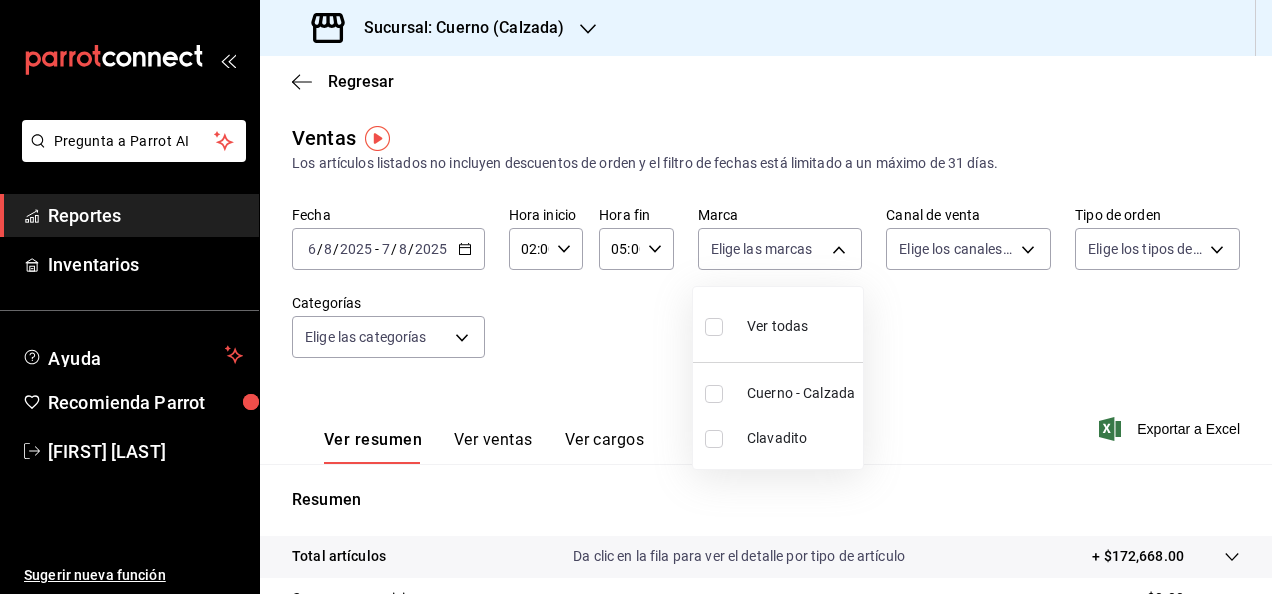 click on "Ver todas" at bounding box center [756, 324] 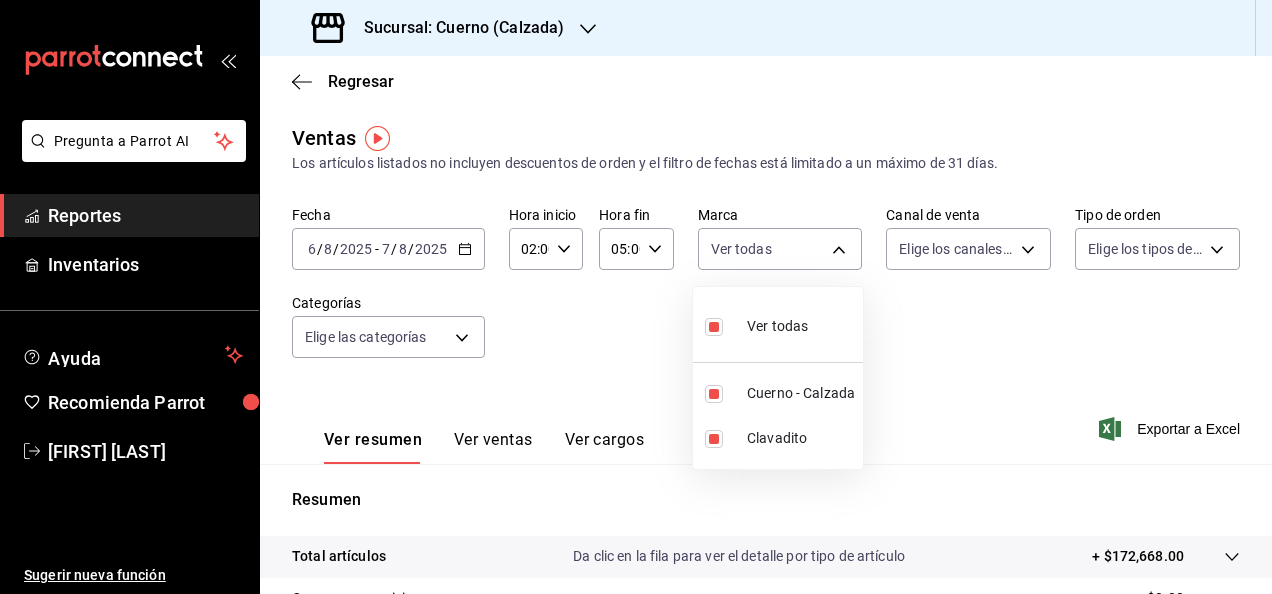 click at bounding box center (636, 297) 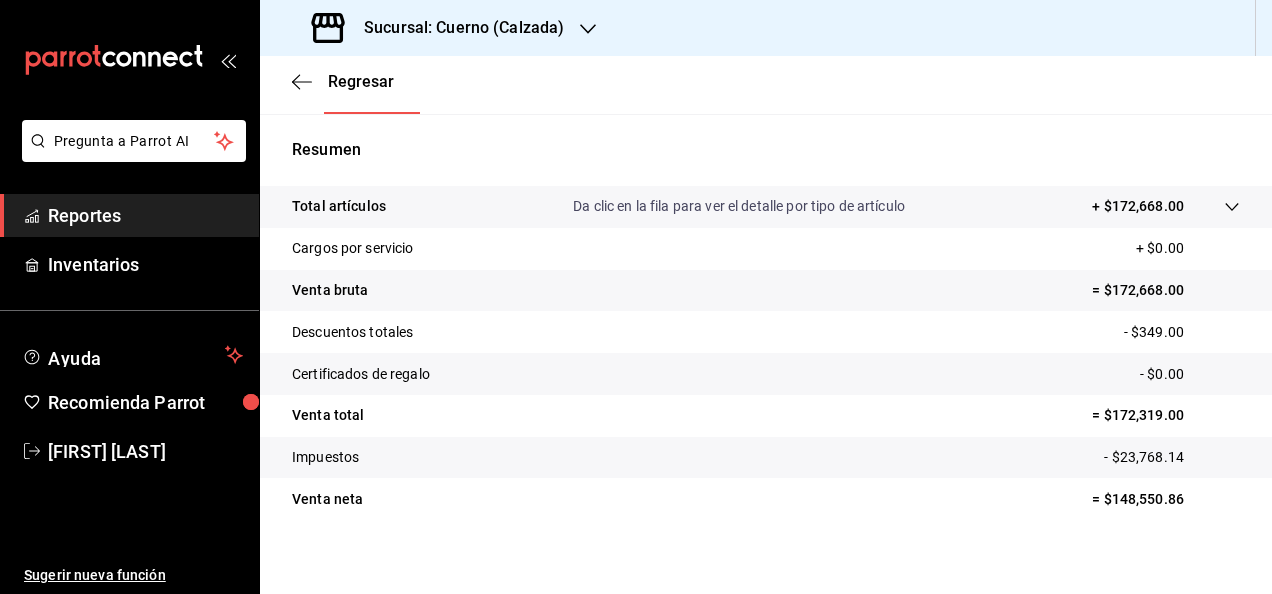 scroll, scrollTop: 364, scrollLeft: 0, axis: vertical 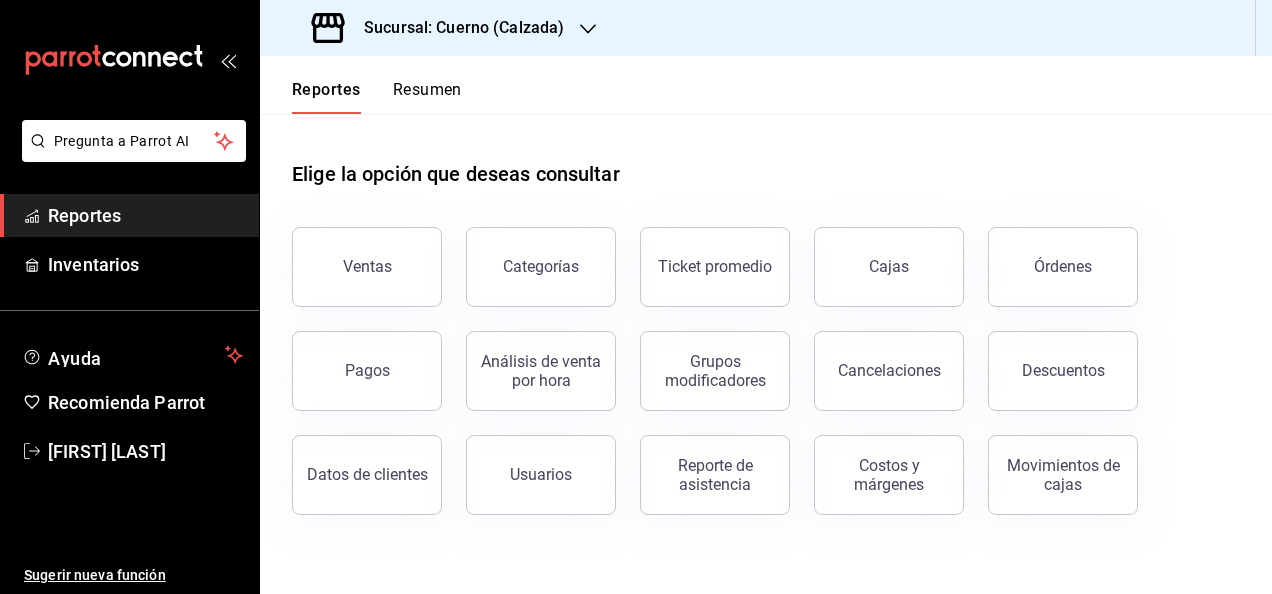 click on "Pregunta a Parrot AI Reportes   Inventarios   Ayuda Recomienda Parrot   Julia Morales   Sugerir nueva función   Sucursal: Cuerno (Calzada) Reportes Resumen Elige la opción que deseas consultar Ventas Categorías Ticket promedio Cajas Órdenes Pagos Análisis de venta por hora Grupos modificadores Cancelaciones Descuentos Datos de clientes Usuarios Reporte de asistencia Costos y márgenes Movimientos de cajas Pregunta a Parrot AI Reportes   Inventarios   Ayuda Recomienda Parrot   Julia Morales   Sugerir nueva función   Visitar centro de ayuda (81) 2046 6363 soporte@parrotsoftware.io Visitar centro de ayuda (81) 2046 6363 soporte@parrotsoftware.io" at bounding box center (636, 297) 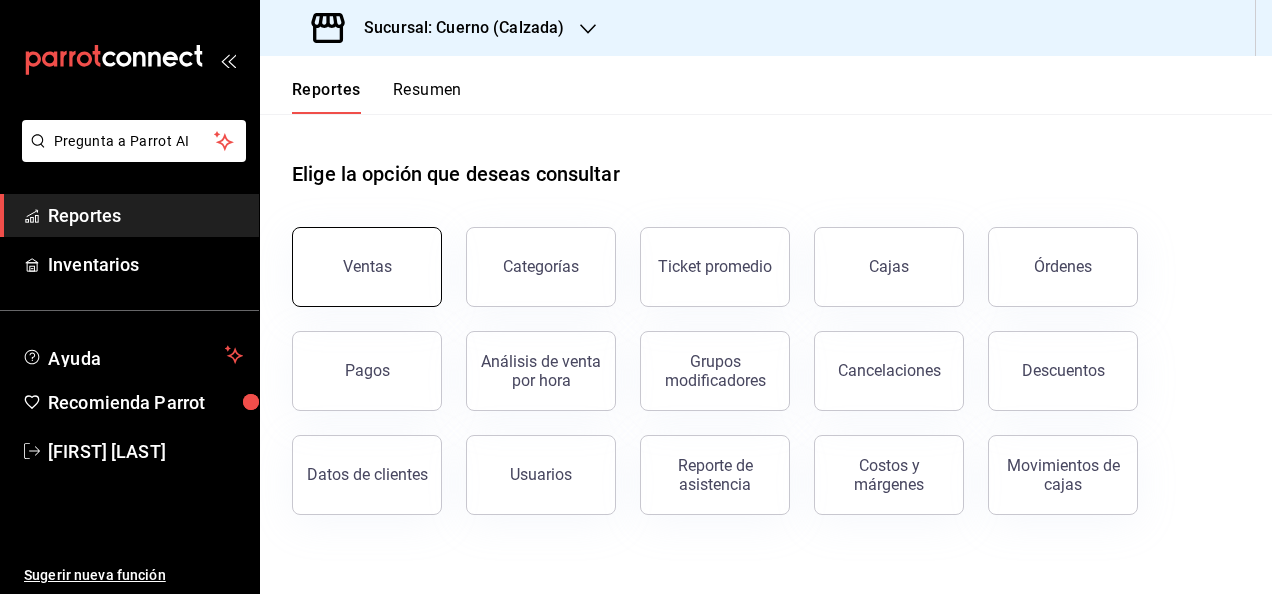 click on "Ventas" at bounding box center (367, 266) 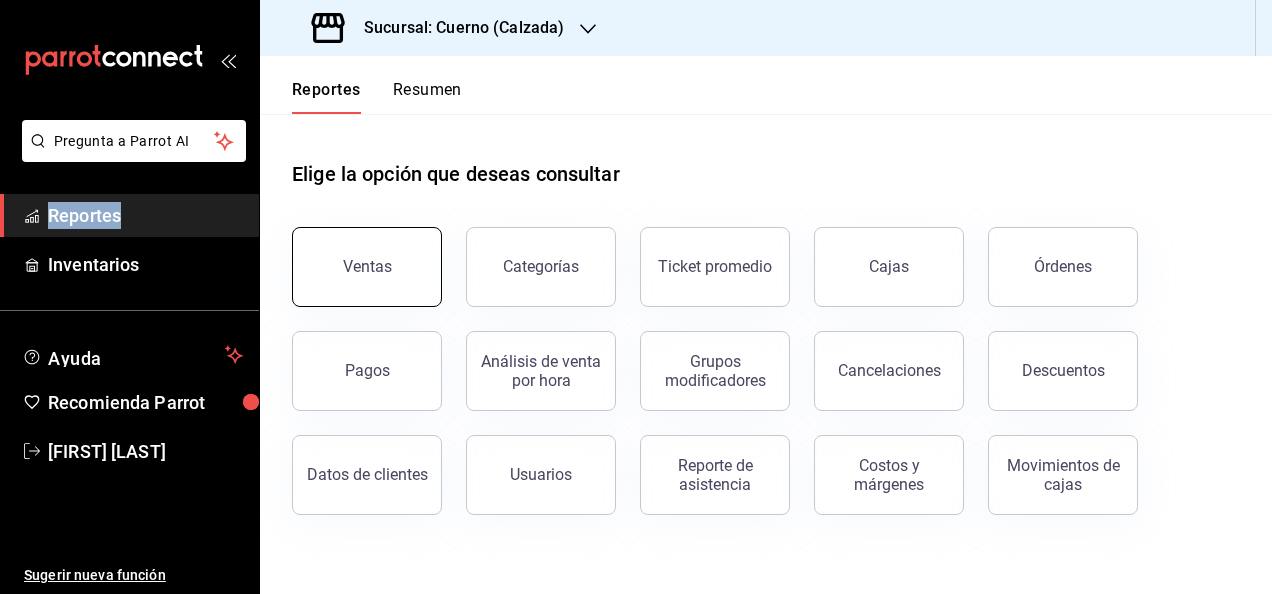 click on "Pregunta a Parrot AI Reportes   Inventarios   Ayuda Recomienda Parrot   Julia Morales   Sugerir nueva función   Sucursal: Cuerno (Calzada) Reportes Resumen Elige la opción que deseas consultar Ventas Categorías Ticket promedio Cajas Órdenes Pagos Análisis de venta por hora Grupos modificadores Cancelaciones Descuentos Datos de clientes Usuarios Reporte de asistencia Costos y márgenes Movimientos de cajas Pregunta a Parrot AI Reportes   Inventarios   Ayuda Recomienda Parrot   Julia Morales   Sugerir nueva función   GANA 1 MES GRATIS EN TU SUSCRIPCIÓN AQUÍ ¿Recuerdas cómo empezó tu restaurante?
Hoy puedes ayudar a un colega a tener el mismo cambio que tú viviste.
Recomienda Parrot directamente desde tu Portal Administrador.
Es fácil y rápido.
🎁 Por cada restaurante que se una, ganas 1 mes gratis. Visitar centro de ayuda (81) 2046 6363 soporte@parrotsoftware.io Visitar centro de ayuda (81) 2046 6363 soporte@parrotsoftware.io" at bounding box center (636, 297) 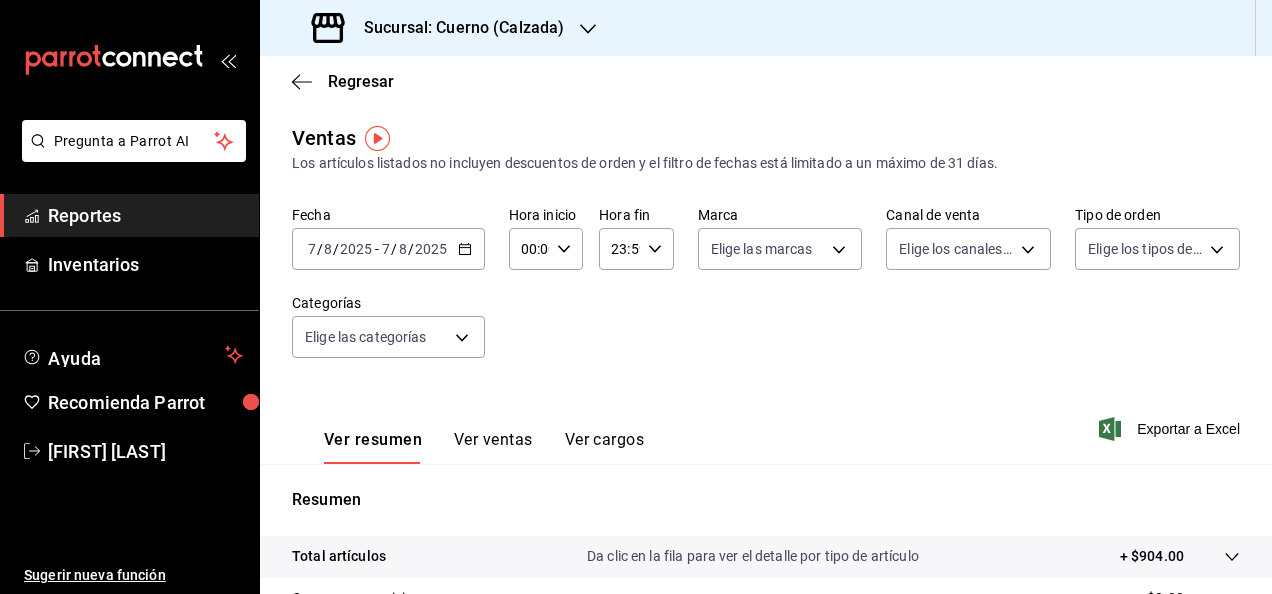 click on "2025-08-07 7 / 8 / 2025 - 2025-08-07 7 / 8 / 2025" at bounding box center (388, 249) 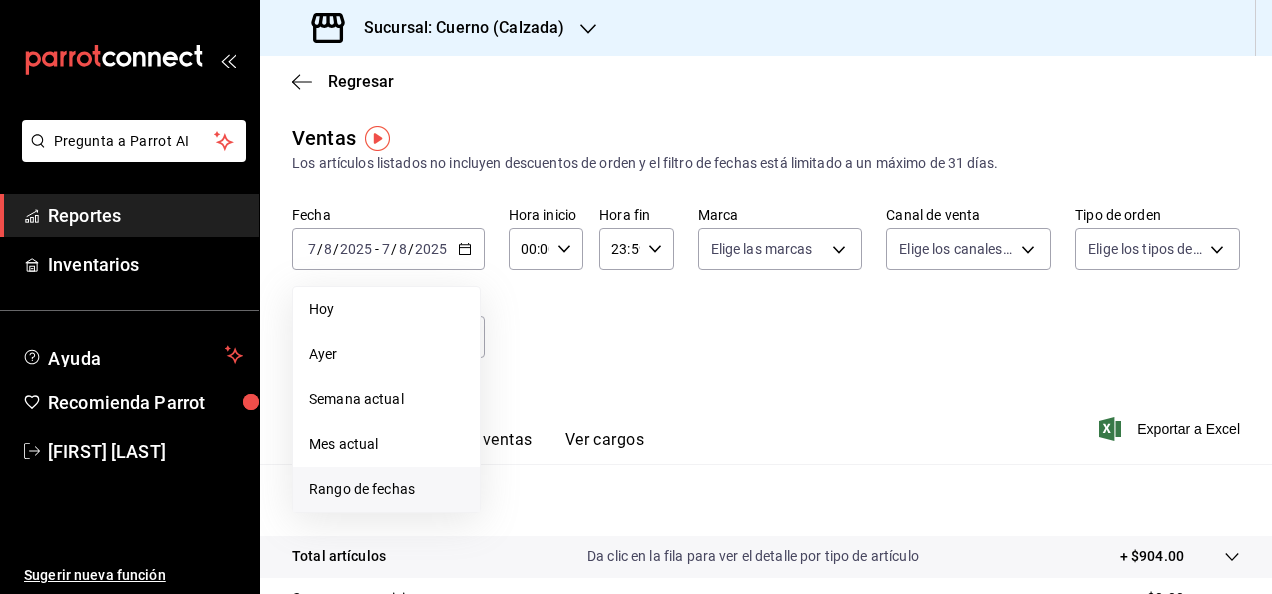 click on "Rango de fechas" at bounding box center [386, 489] 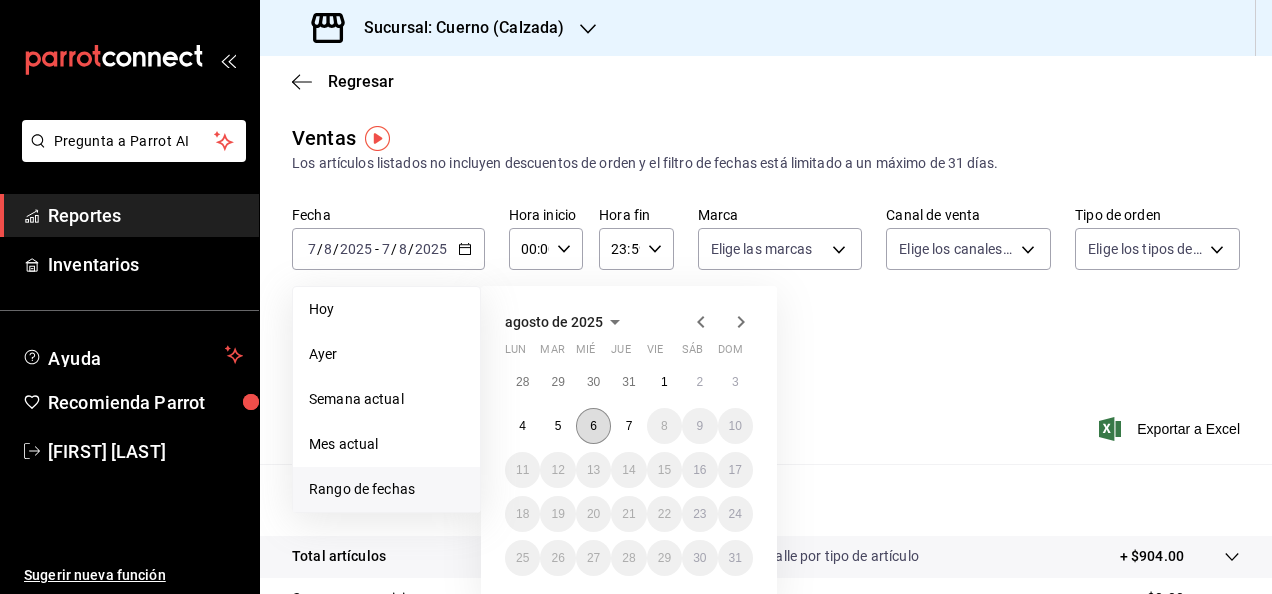 click on "6" at bounding box center [593, 426] 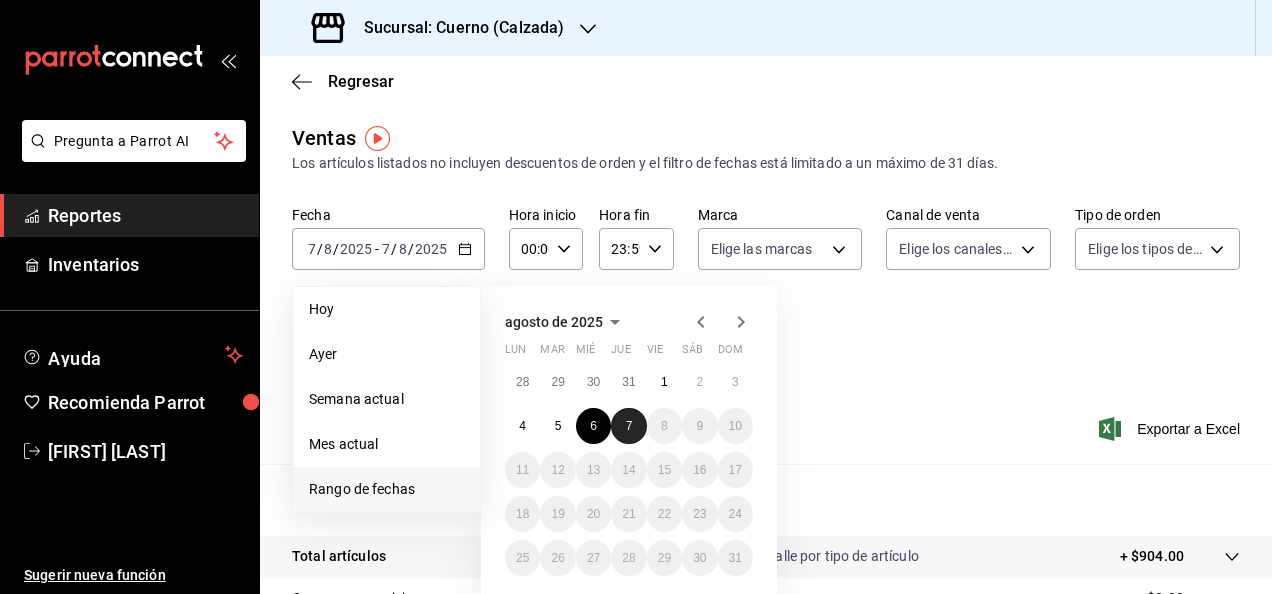 click on "7" at bounding box center (628, 426) 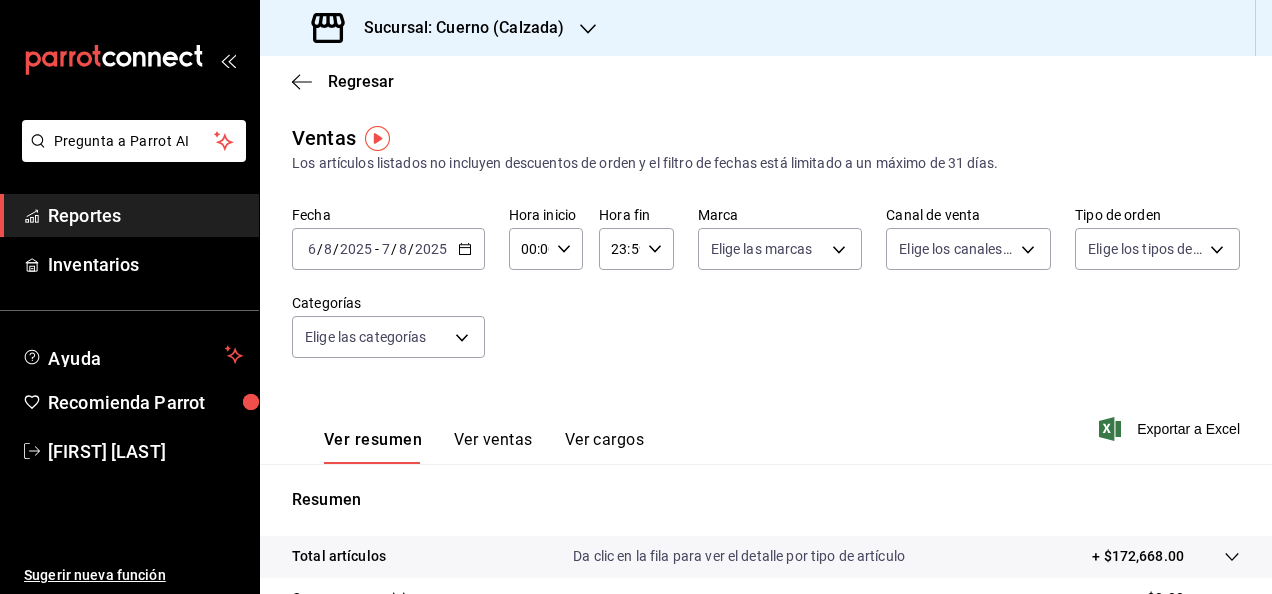 click on "00:00 Hora inicio" at bounding box center (546, 249) 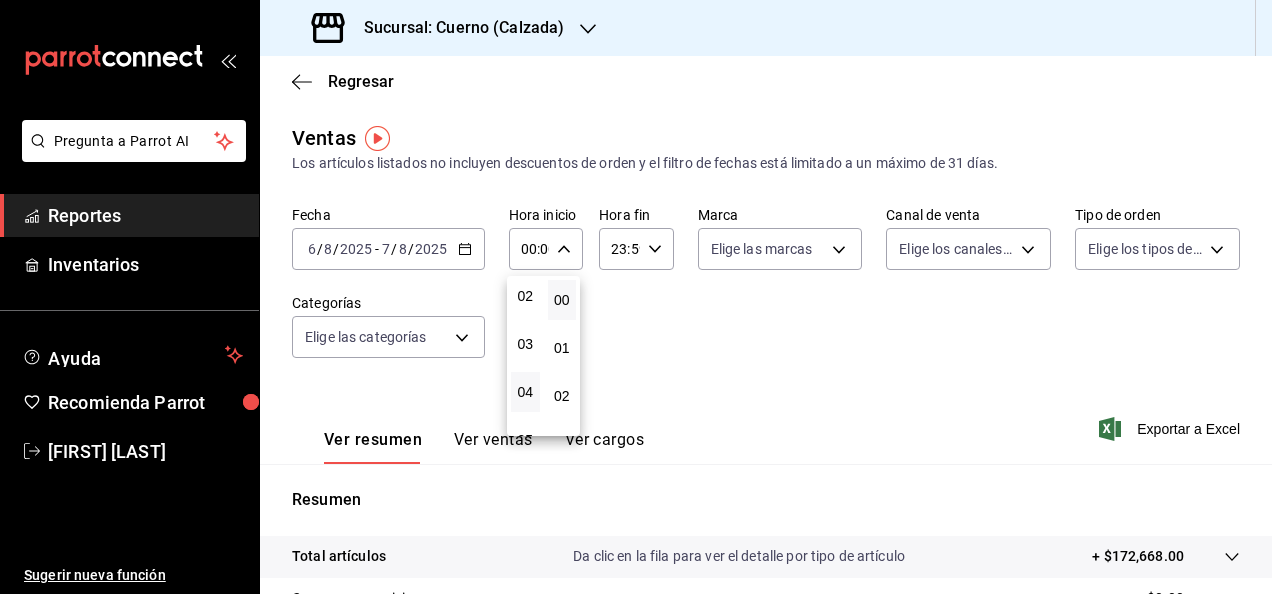 scroll, scrollTop: 200, scrollLeft: 0, axis: vertical 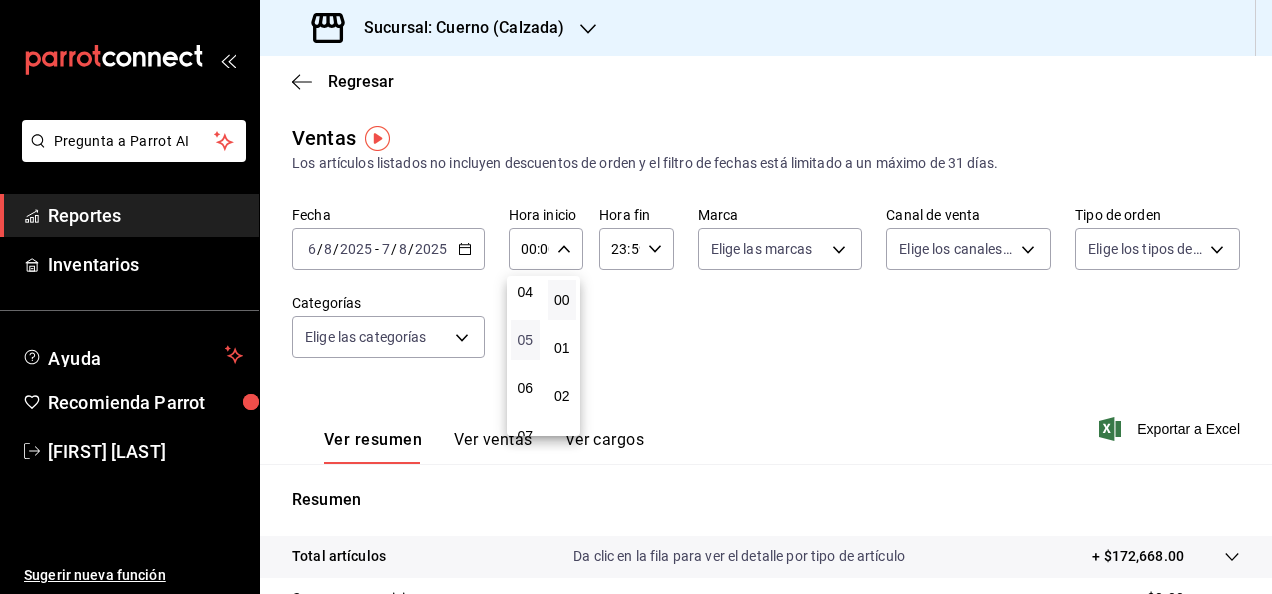 click on "05" at bounding box center [525, 340] 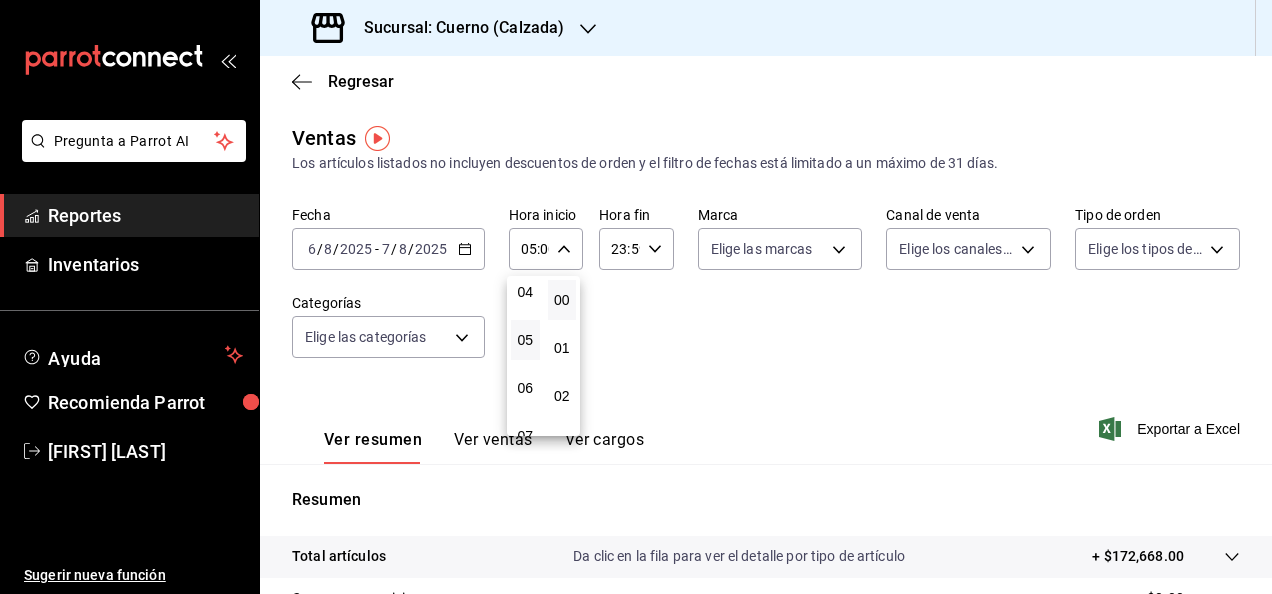 click at bounding box center (636, 297) 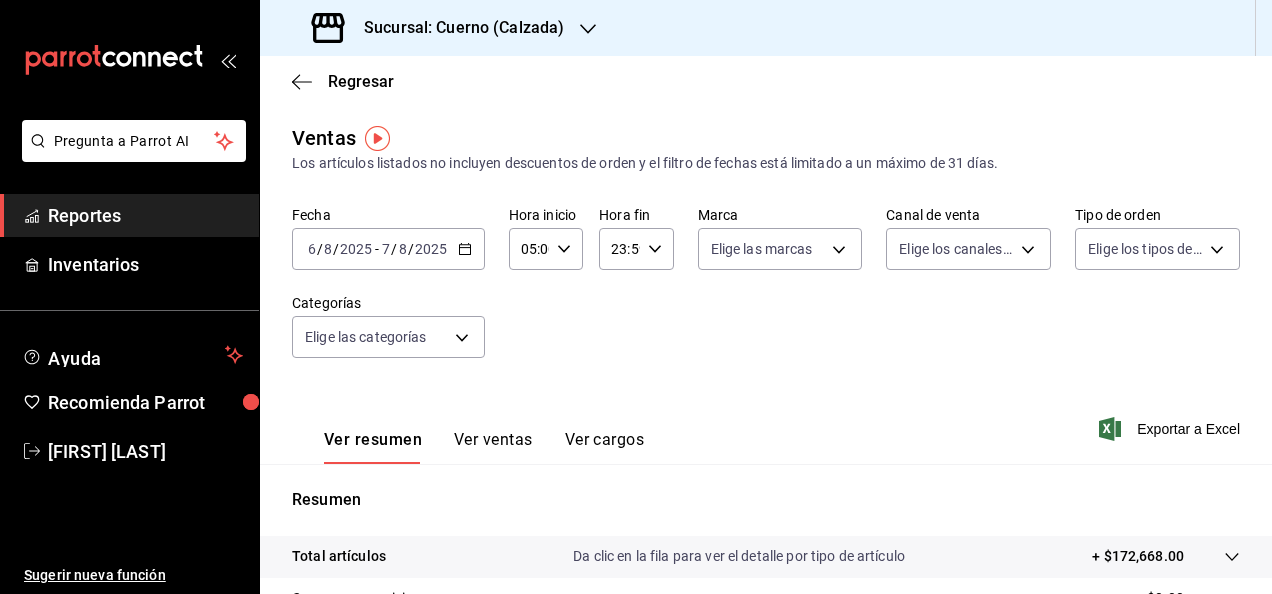 click 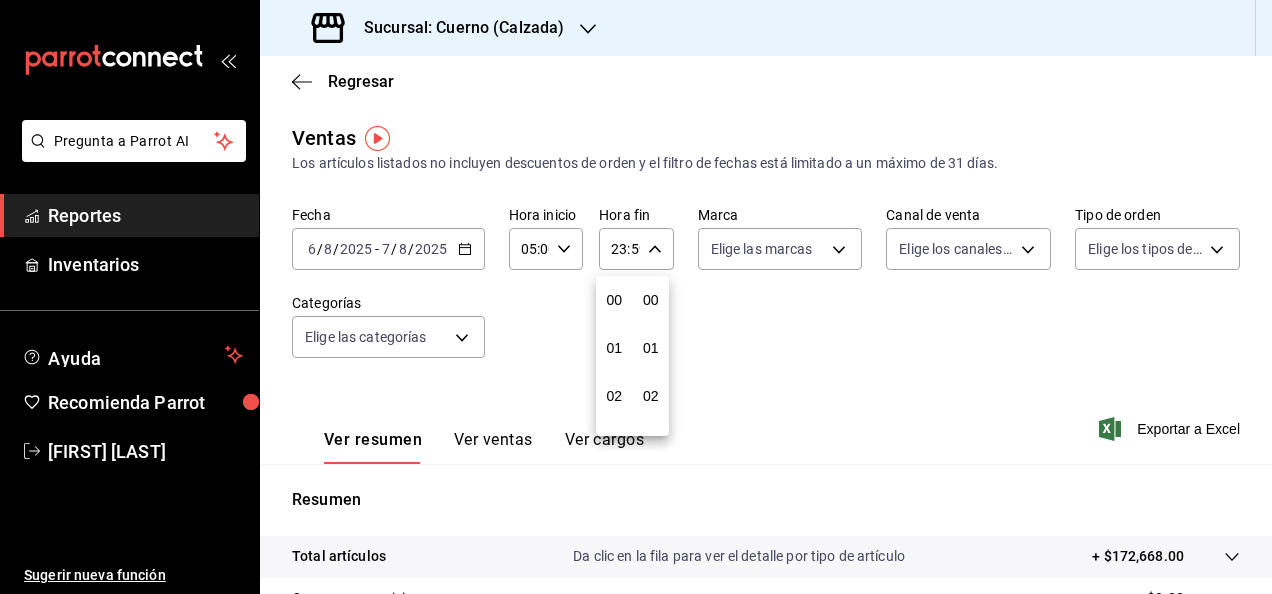 scroll, scrollTop: 992, scrollLeft: 0, axis: vertical 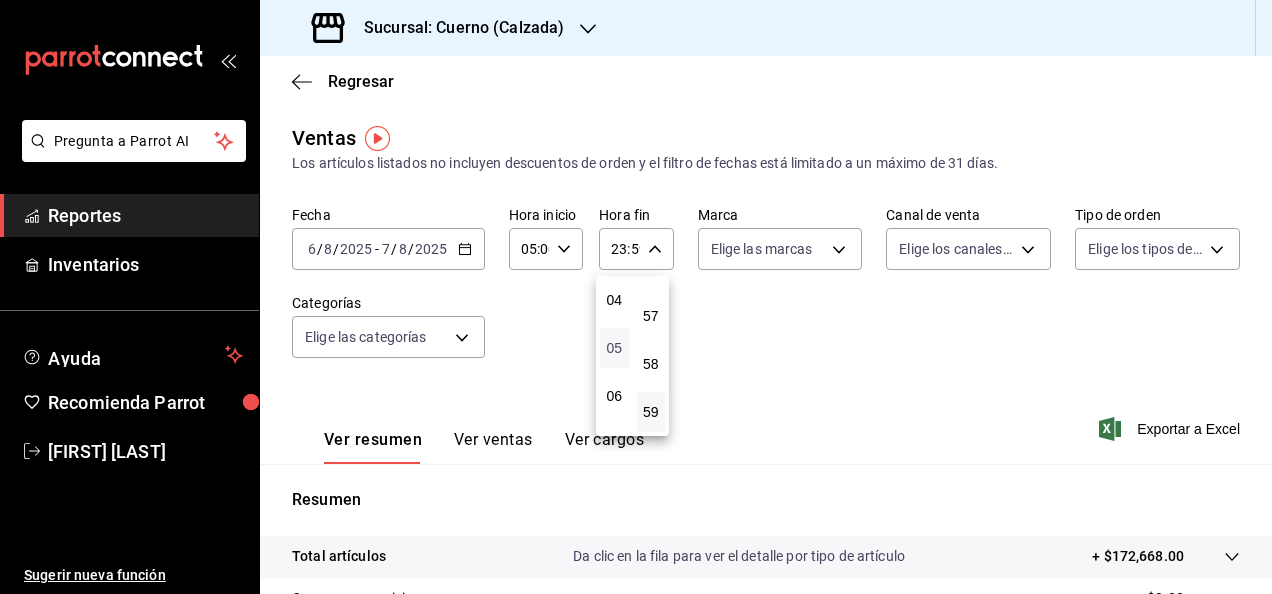 click on "05" at bounding box center (614, 348) 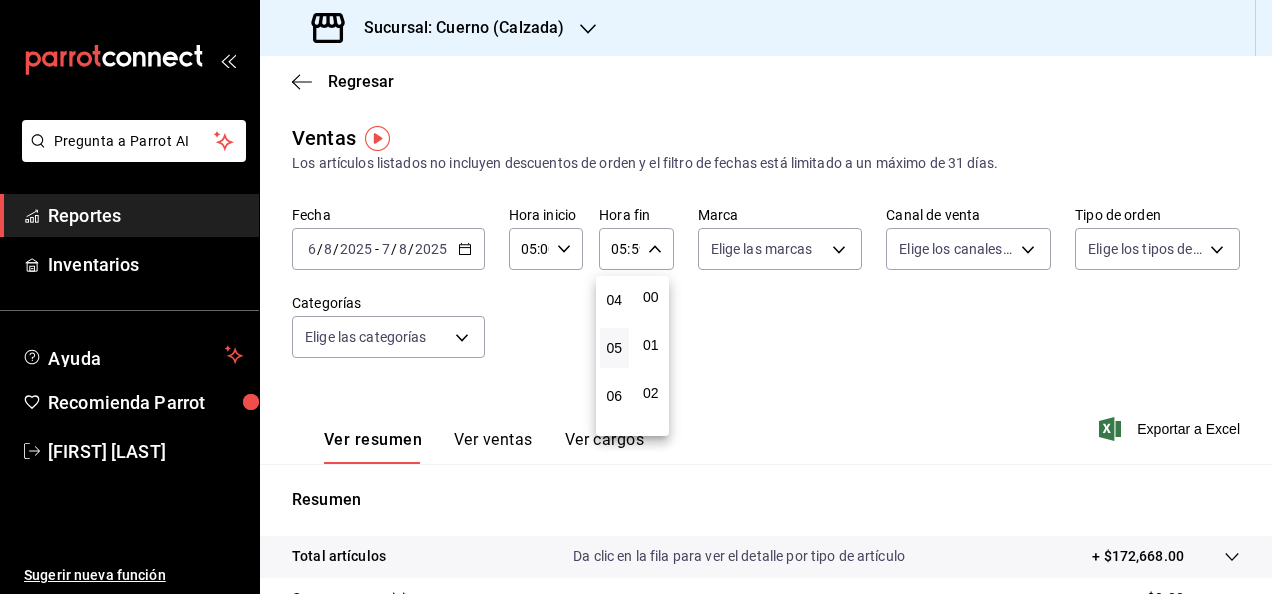 scroll, scrollTop: 0, scrollLeft: 0, axis: both 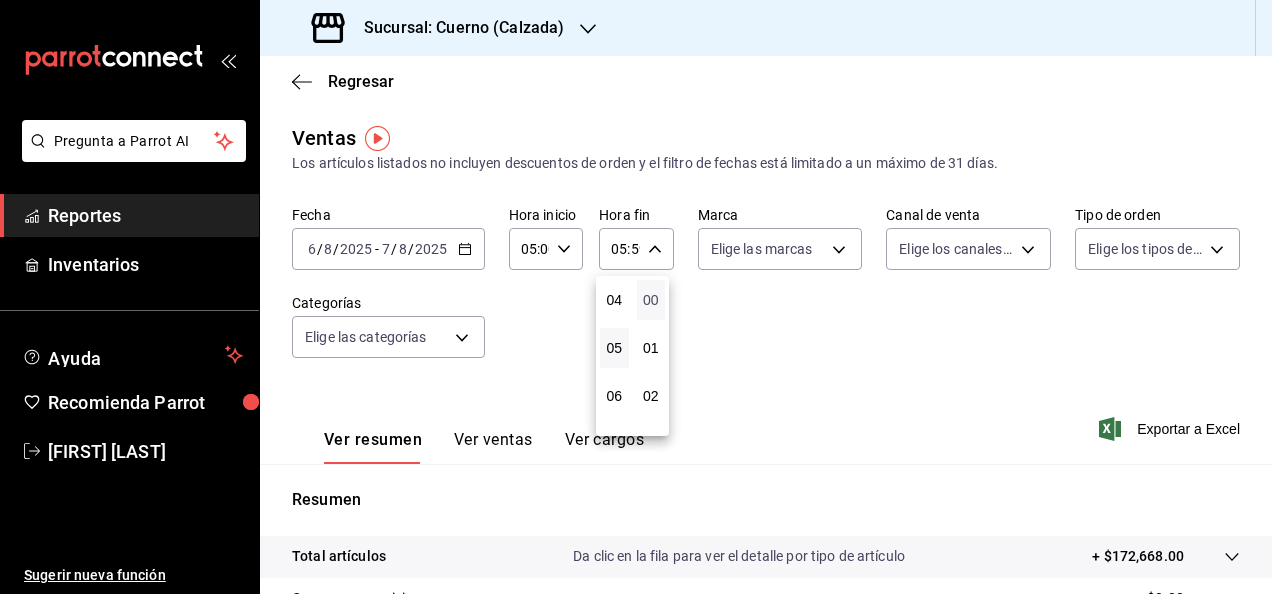 click on "00" at bounding box center [651, 300] 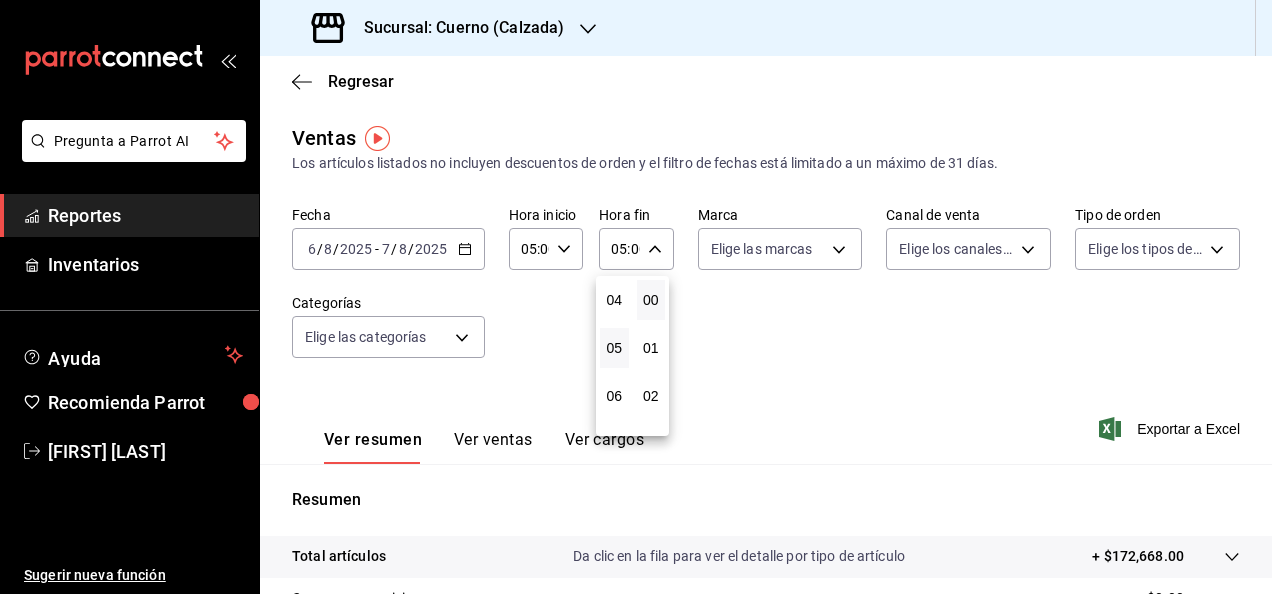 click at bounding box center [636, 297] 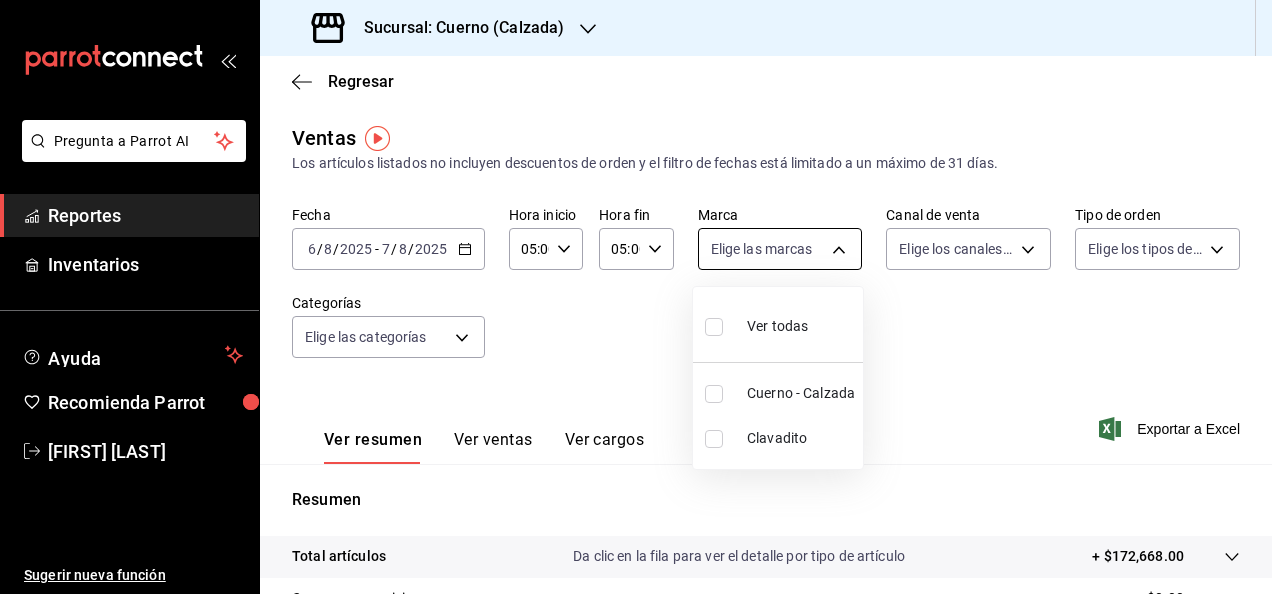 click on "Pregunta a Parrot AI Reportes   Inventarios   Ayuda Recomienda Parrot   Julia Morales   Sugerir nueva función   Sucursal: Cuerno (Calzada) Regresar Ventas Los artículos listados no incluyen descuentos de orden y el filtro de fechas está limitado a un máximo de 31 días. Fecha 2025-08-06 6 / 8 / 2025 - 2025-08-07 7 / 8 / 2025 Hora inicio 05:00 Hora inicio Hora fin 05:00 Hora fin Marca Elige las marcas Canal de venta Elige los canales de venta Tipo de orden Elige los tipos de orden Categorías Elige las categorías Ver resumen Ver ventas Ver cargos Exportar a Excel Resumen Total artículos Da clic en la fila para ver el detalle por tipo de artículo + $172,668.00 Cargos por servicio + $0.00 Venta bruta = $172,668.00 Descuentos totales - $349.00 Certificados de regalo - $0.00 Venta total = $172,319.00 Impuestos - $23,768.14 Venta neta = $148,550.86 Pregunta a Parrot AI Reportes   Inventarios   Ayuda Recomienda Parrot   Julia Morales   Sugerir nueva función   GANA 1 MES GRATIS EN TU SUSCRIPCIÓN AQUÍ" at bounding box center [636, 297] 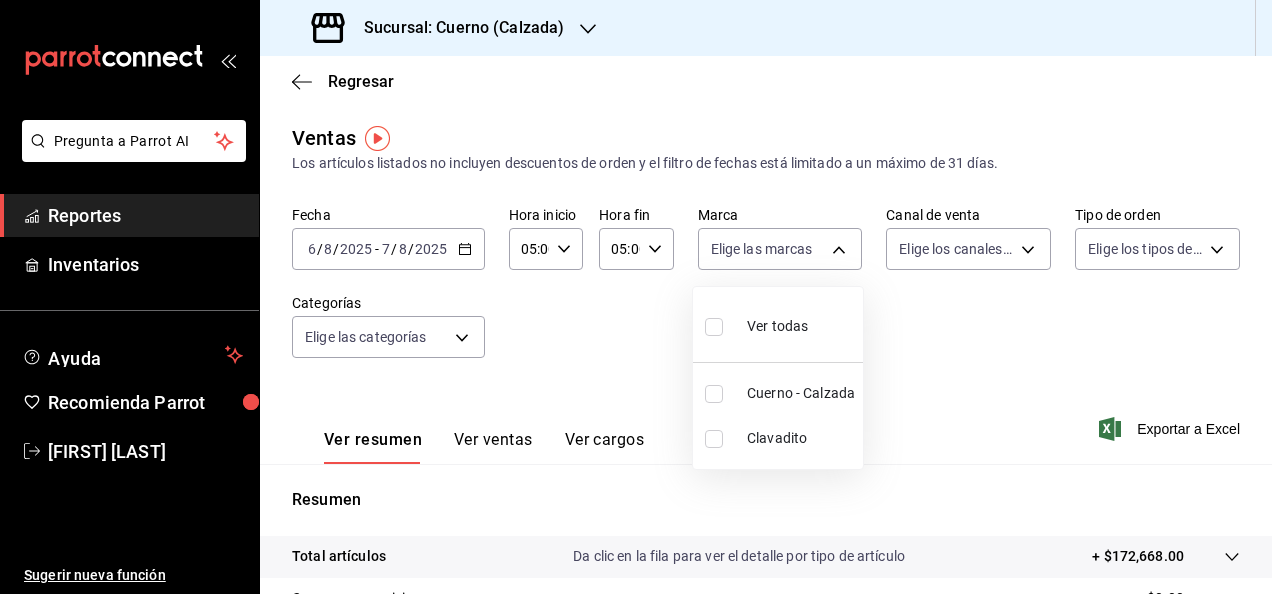 click at bounding box center (718, 394) 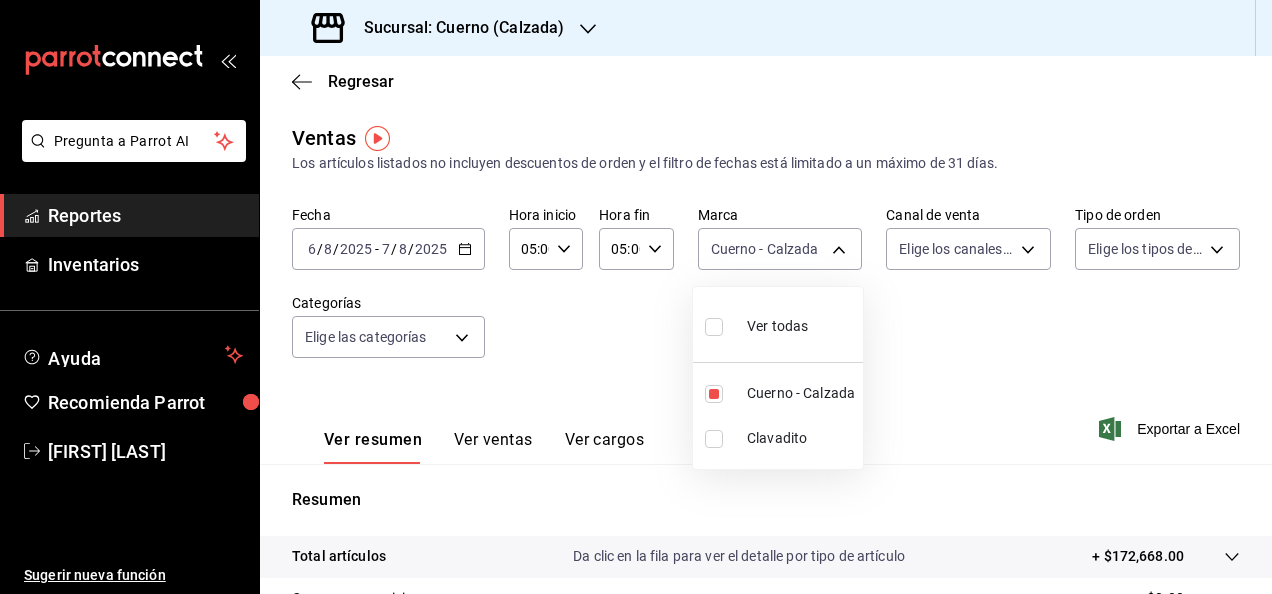 click at bounding box center (636, 297) 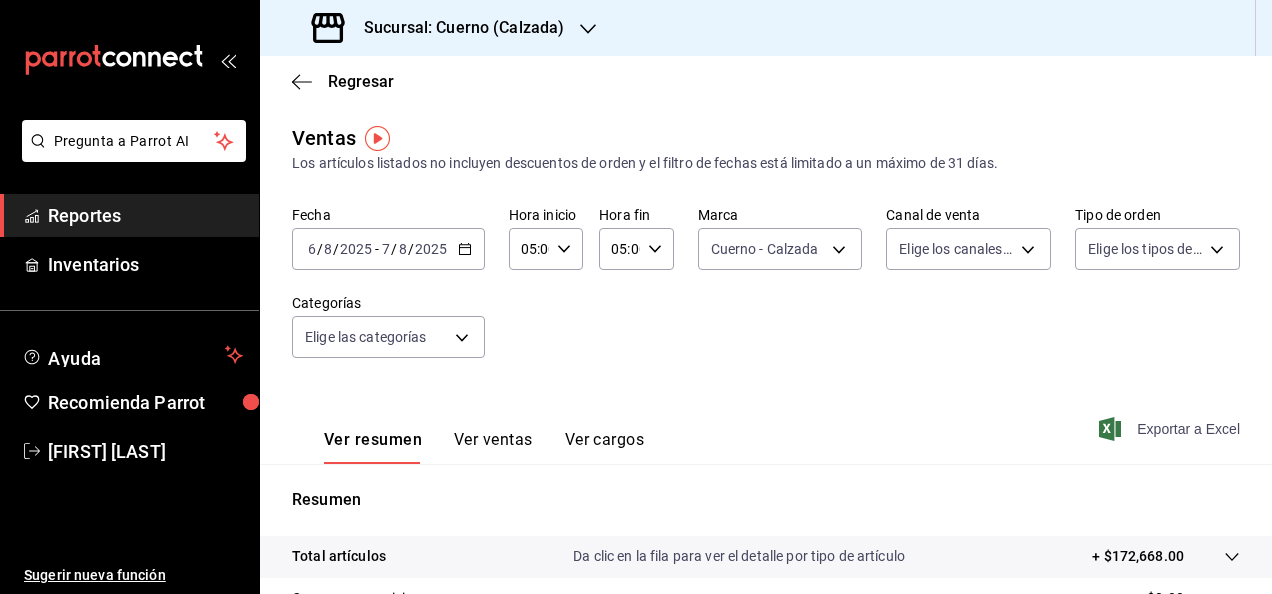click on "Exportar a Excel" at bounding box center [1171, 429] 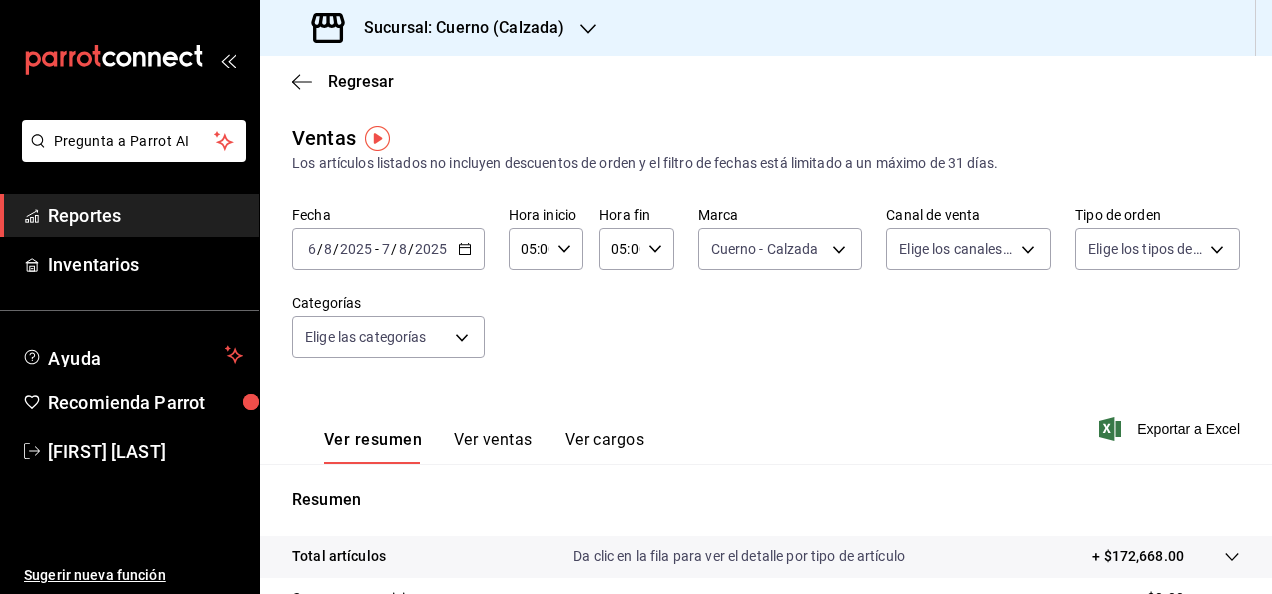 click on "Reportes" at bounding box center (145, 215) 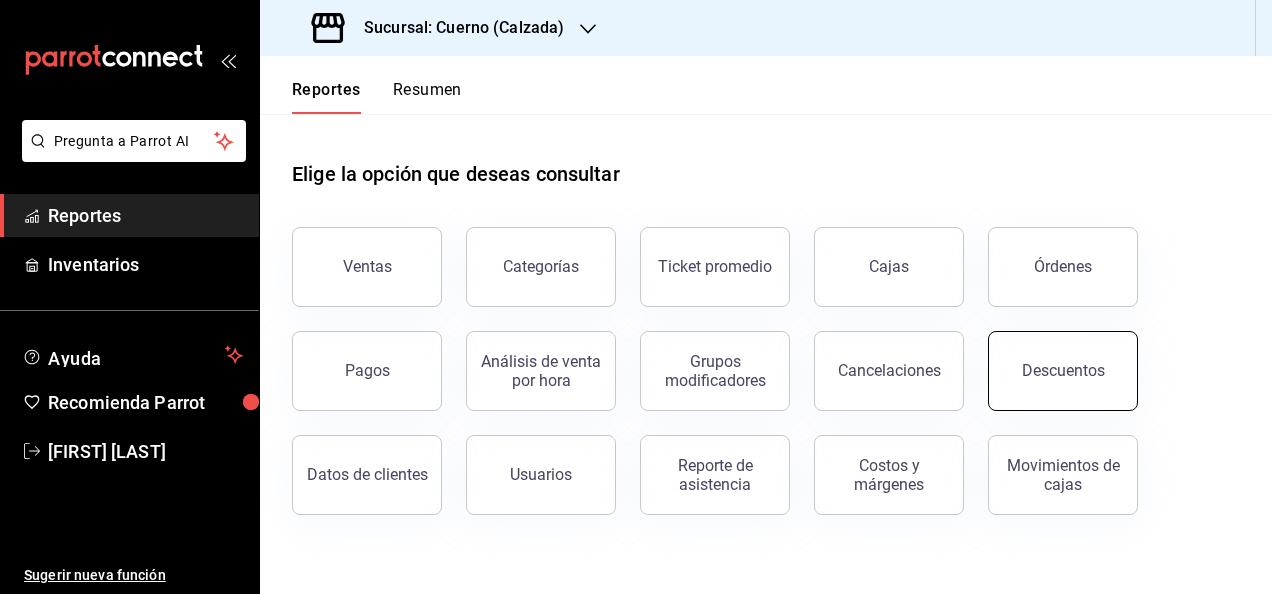 click on "Descuentos" at bounding box center (1063, 371) 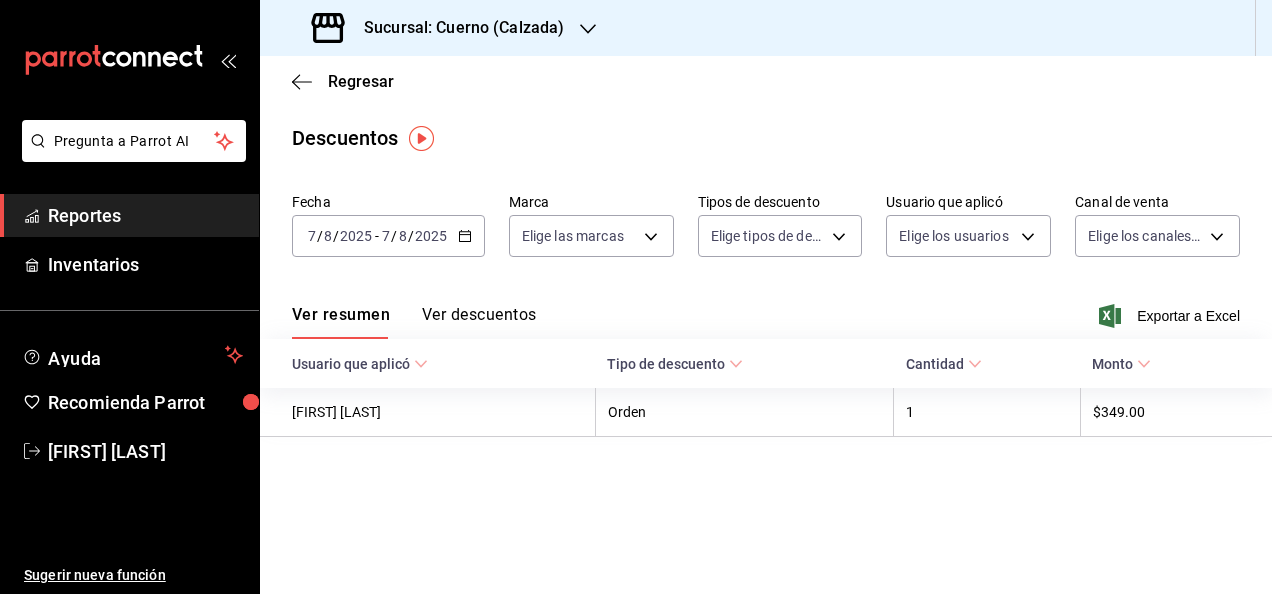 click 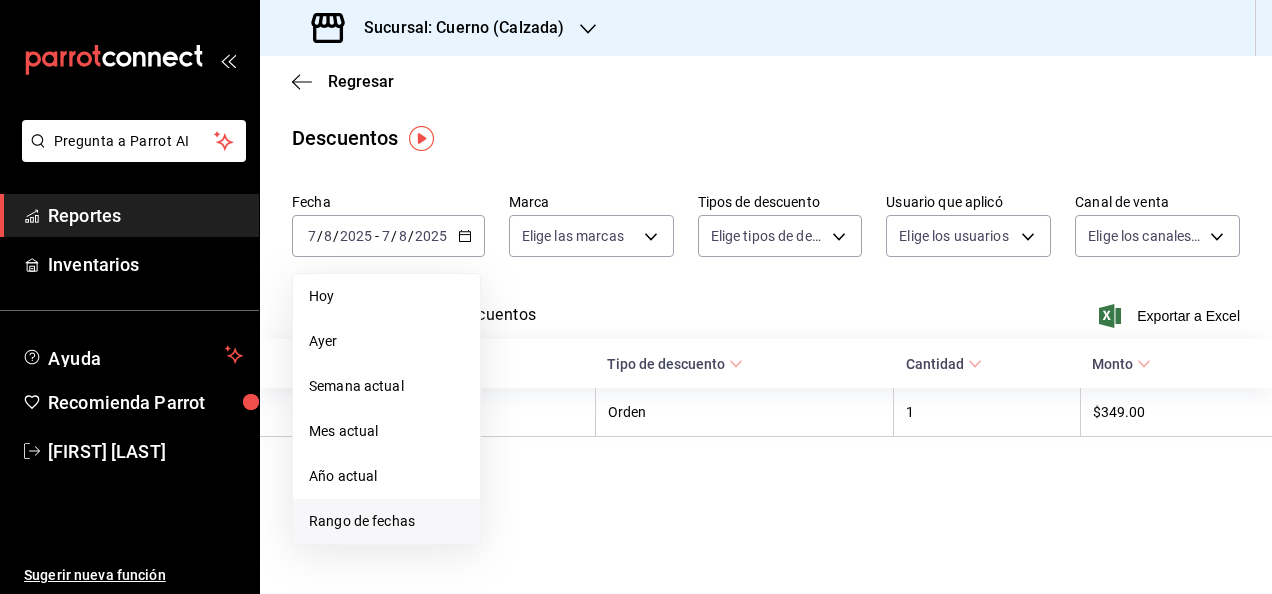click on "Rango de fechas" at bounding box center [386, 521] 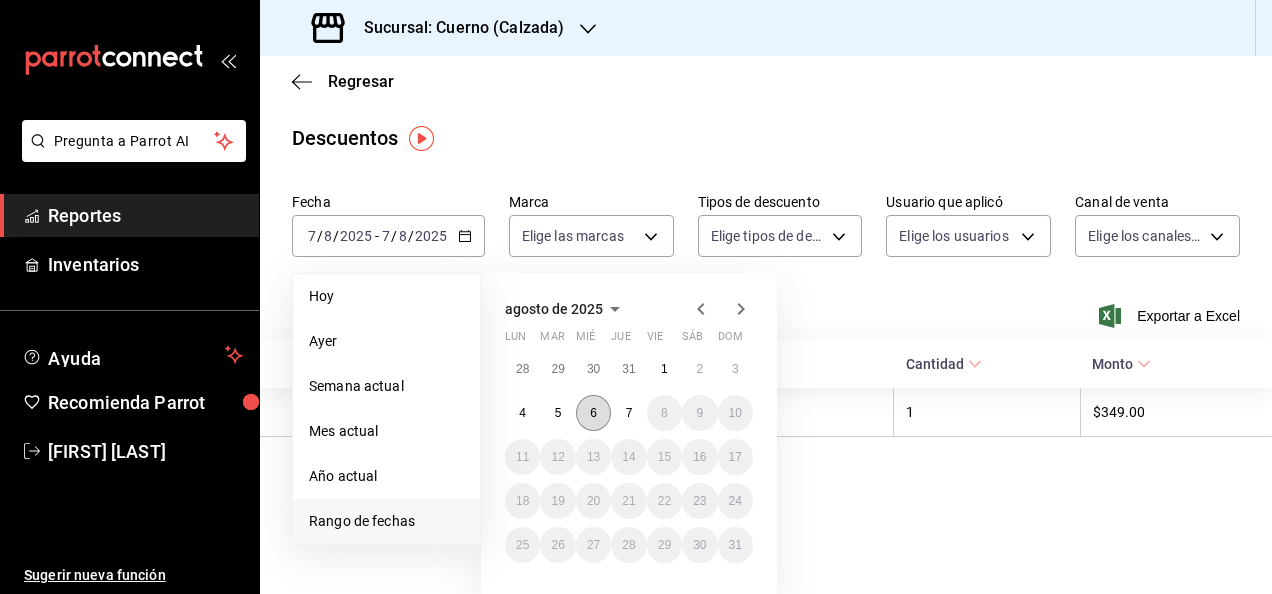 click on "6" at bounding box center [593, 413] 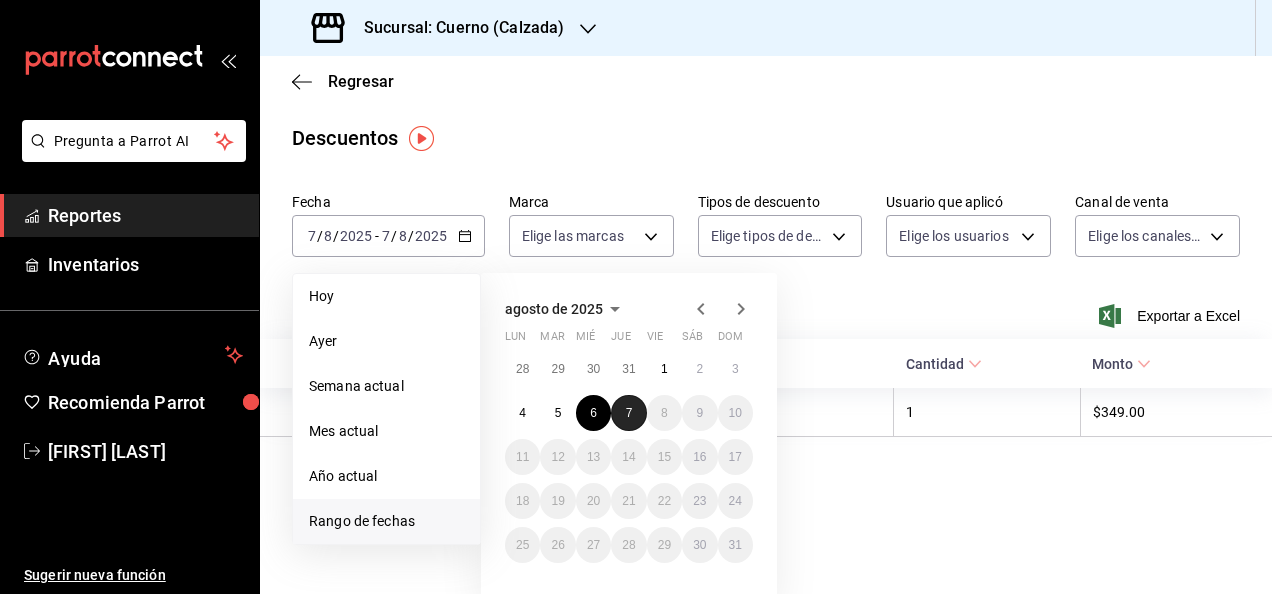 click on "7" at bounding box center (628, 413) 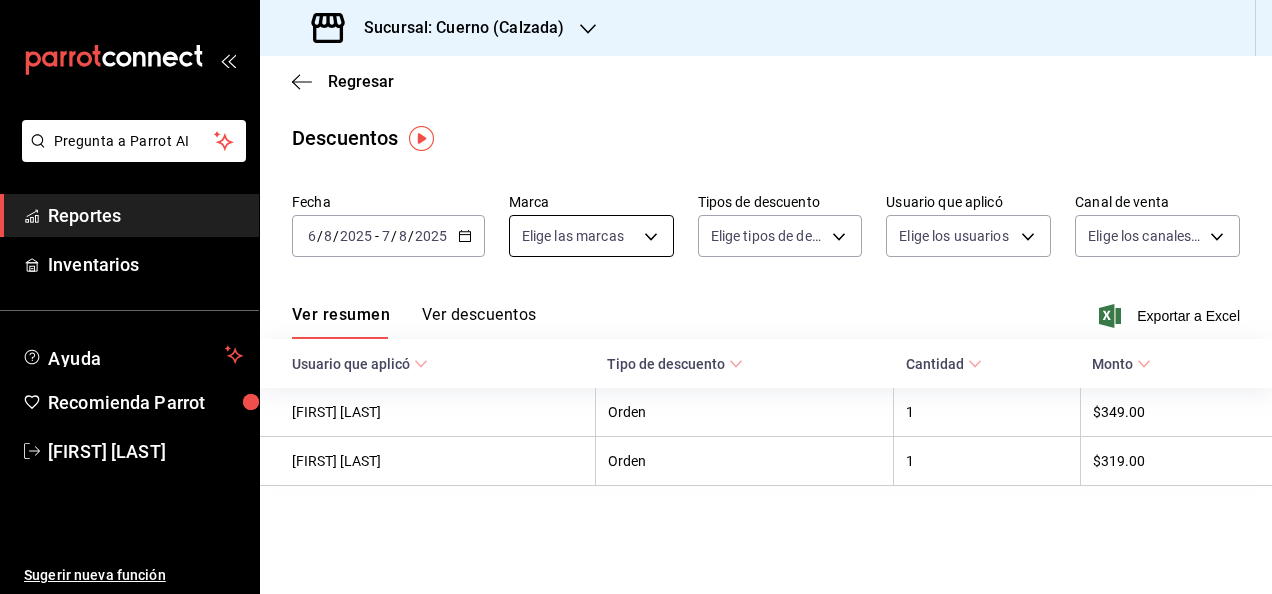click on "Pregunta a Parrot AI Reportes   Inventarios   Ayuda Recomienda Parrot   Julia Morales   Sugerir nueva función   Sucursal: Cuerno (Calzada) Regresar Descuentos Fecha 2025-08-06 6 / 8 / 2025 - 2025-08-07 7 / 8 / 2025 Marca Elige las marcas Tipos de descuento Elige tipos de descuento Usuario que aplicó Elige los usuarios Canal de venta Elige los canales de venta Ver resumen Ver descuentos Exportar a Excel Usuario que aplicó Tipo de descuento Cantidad Monto Luis Angel Orzua Orden 1 $349.00 Marco Martinez Orden 1 $319.00 Pregunta a Parrot AI Reportes   Inventarios   Ayuda Recomienda Parrot   Julia Morales   Sugerir nueva función   GANA 1 MES GRATIS EN TU SUSCRIPCIÓN AQUÍ ¿Recuerdas cómo empezó tu restaurante?
Hoy puedes ayudar a un colega a tener el mismo cambio que tú viviste.
Recomienda Parrot directamente desde tu Portal Administrador.
Es fácil y rápido.
🎁 Por cada restaurante que se una, ganas 1 mes gratis. Ver video tutorial Ir a video Visitar centro de ayuda (81) 2046 6363 (81) 2046 6363" at bounding box center [636, 297] 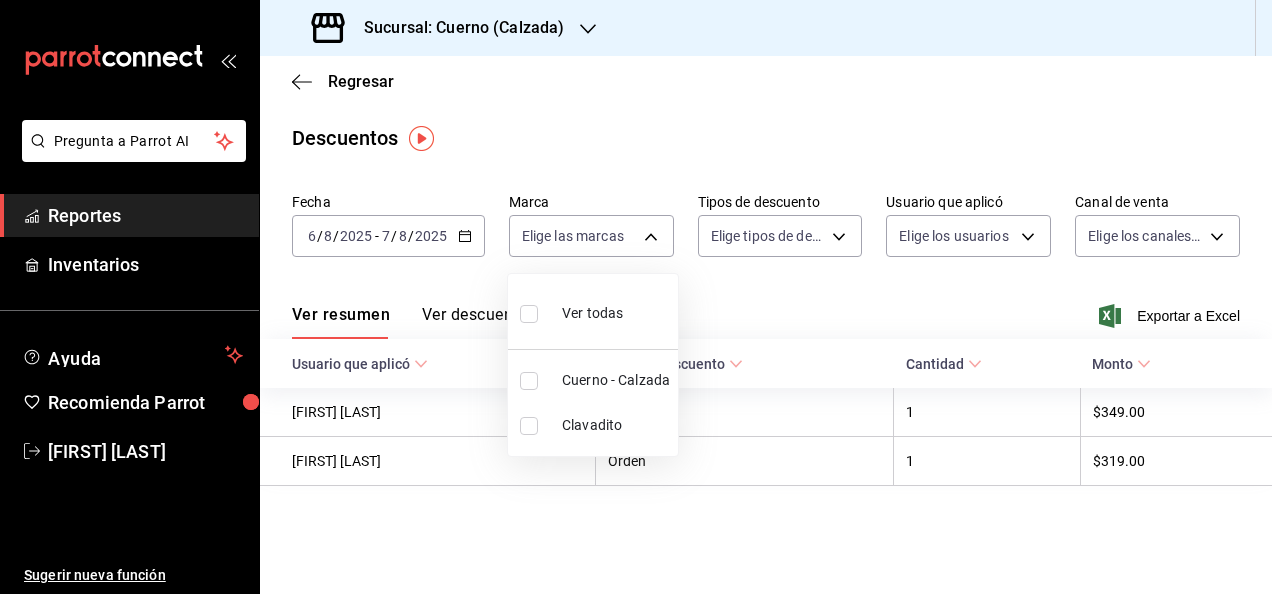 click at bounding box center (529, 381) 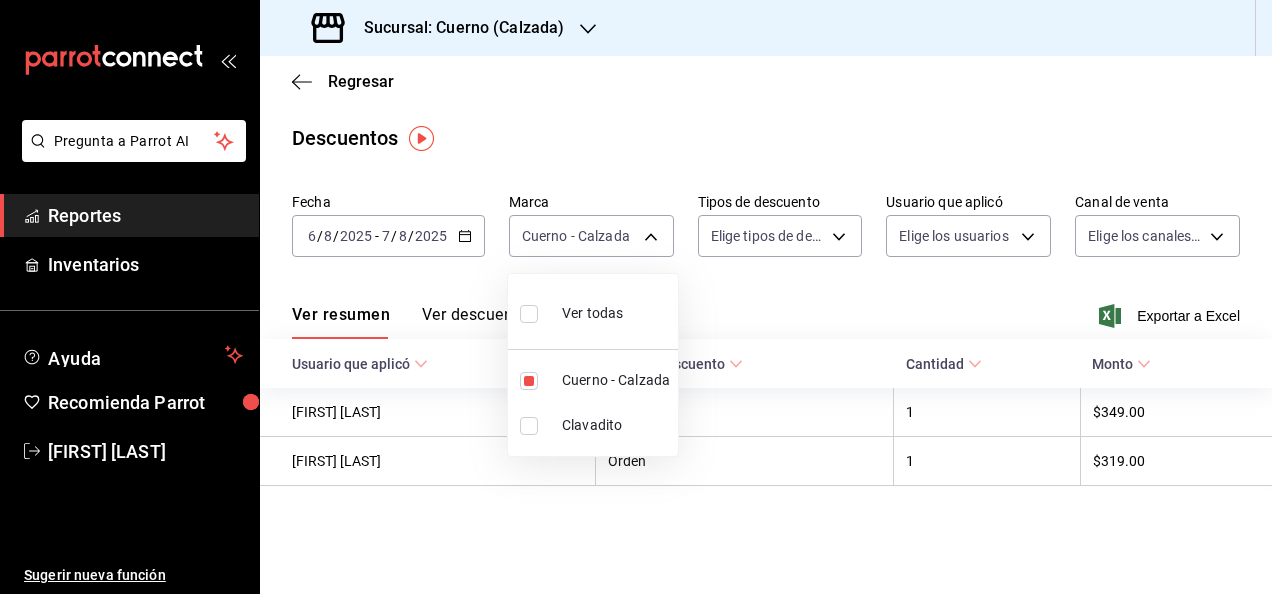 click at bounding box center (636, 297) 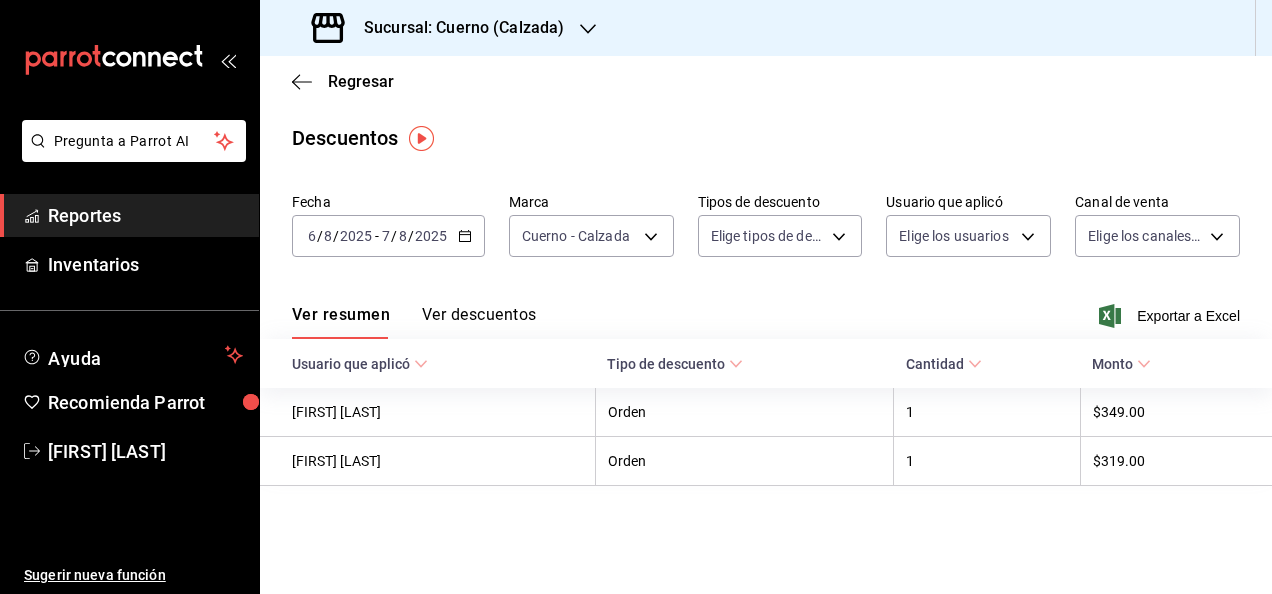 click on "Ver descuentos" at bounding box center [479, 322] 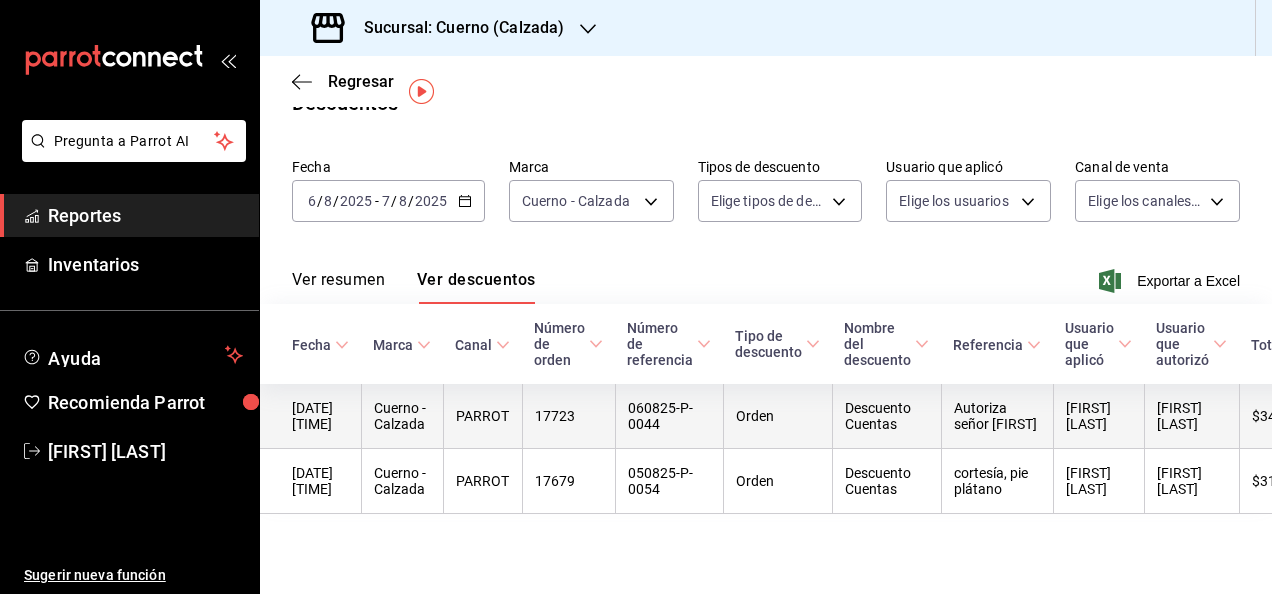 scroll, scrollTop: 71, scrollLeft: 0, axis: vertical 